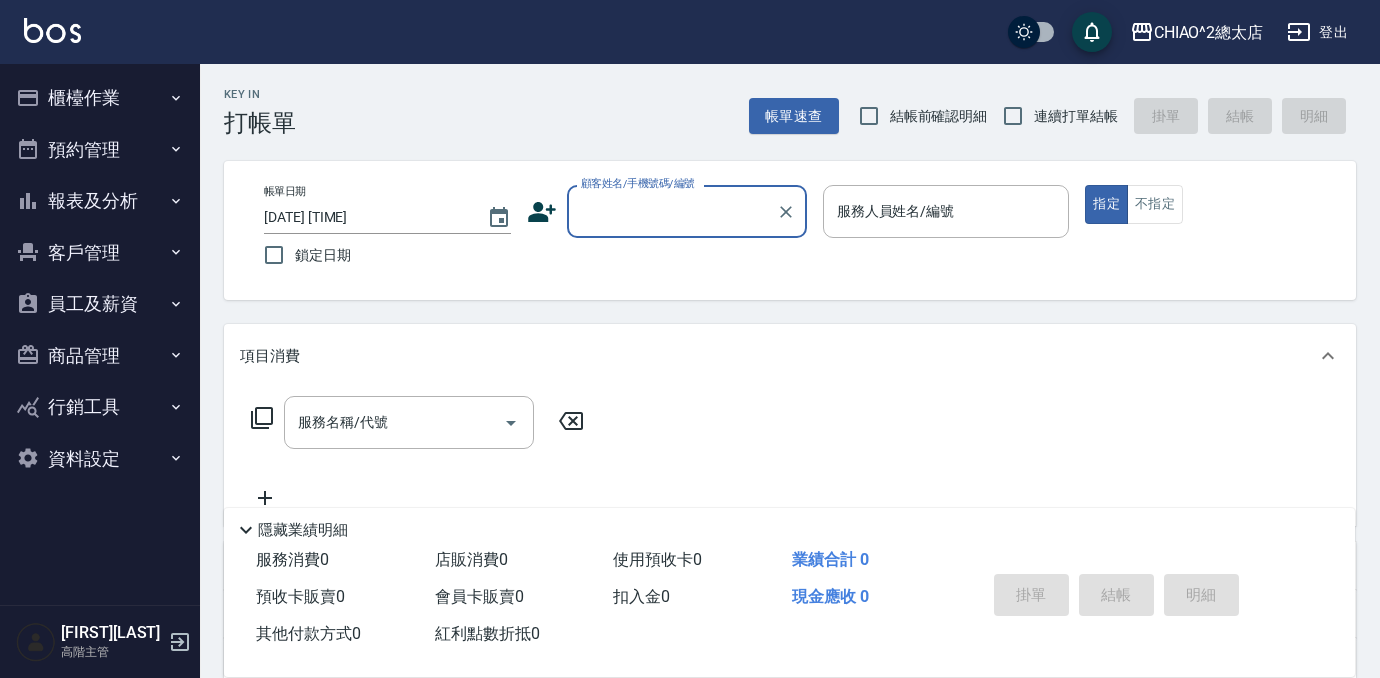 scroll, scrollTop: 0, scrollLeft: 0, axis: both 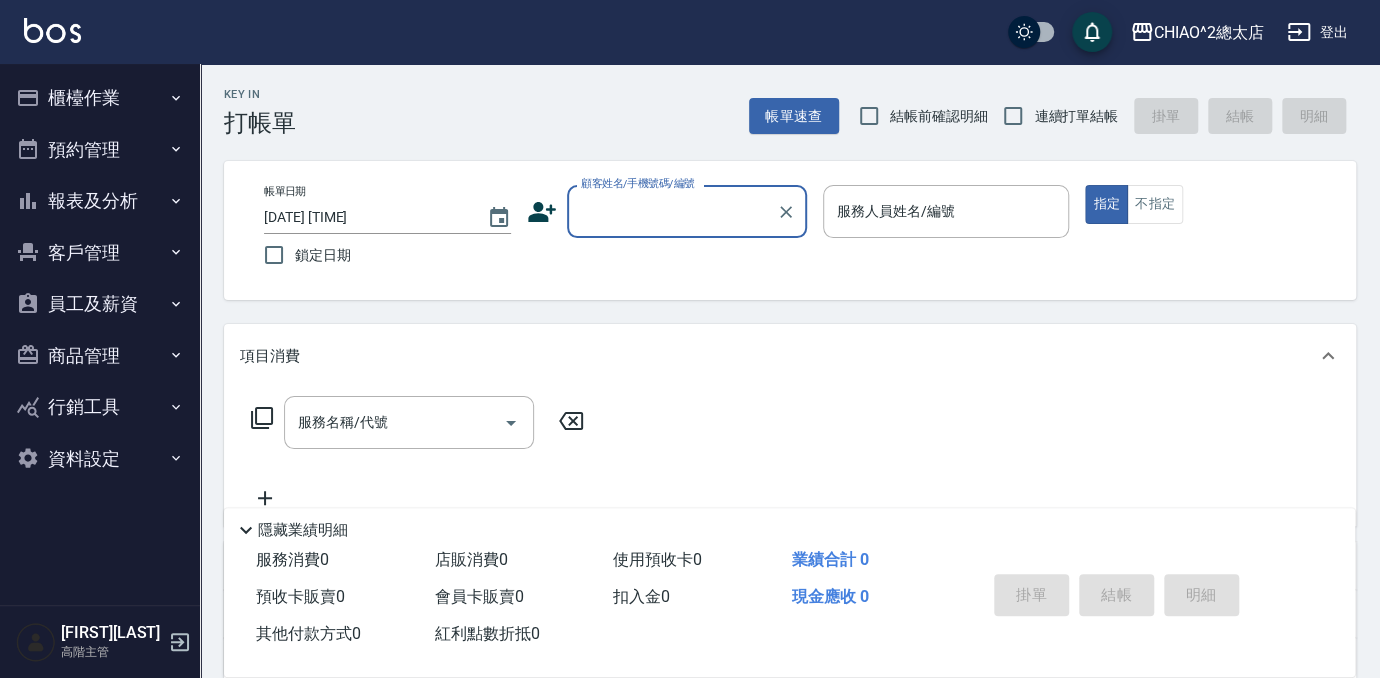 click on "顧客姓名/手機號碼/編號" at bounding box center [672, 211] 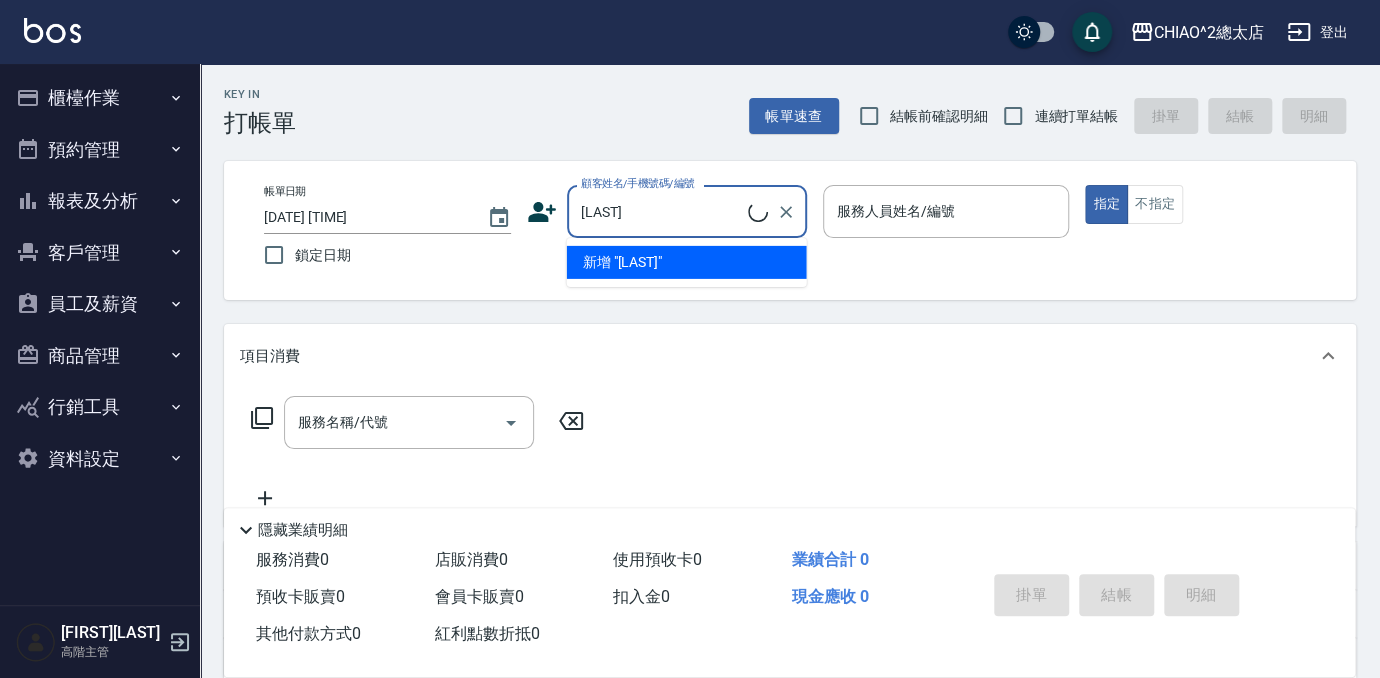 type on "[LAST]" 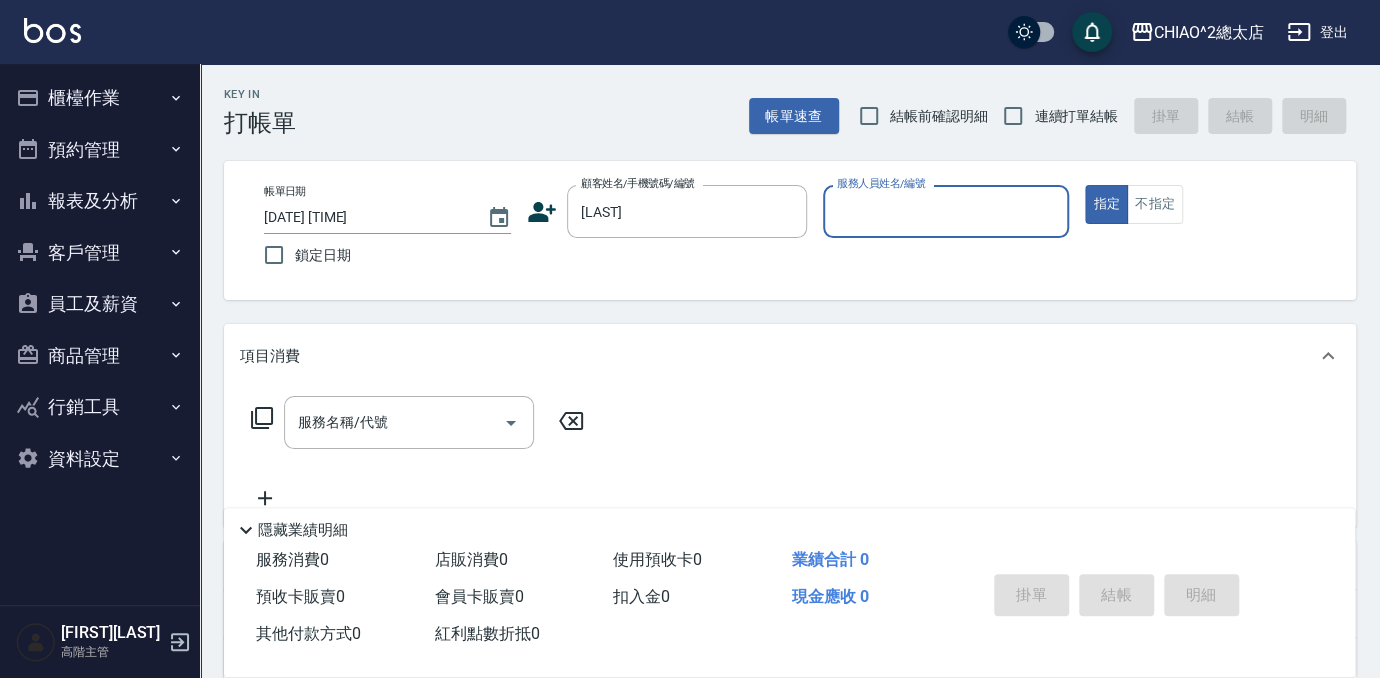 click on "服務人員姓名/編號" at bounding box center [946, 211] 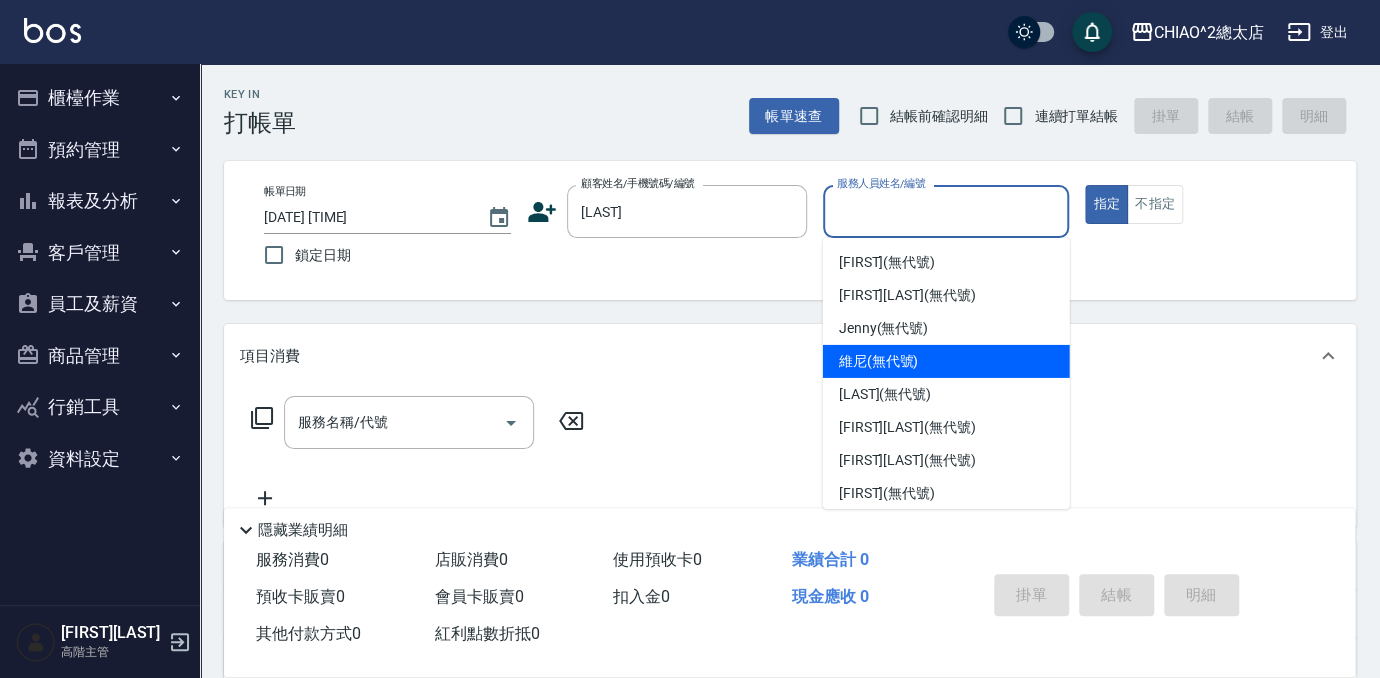 click on "[LAST] (無代號)" at bounding box center (879, 361) 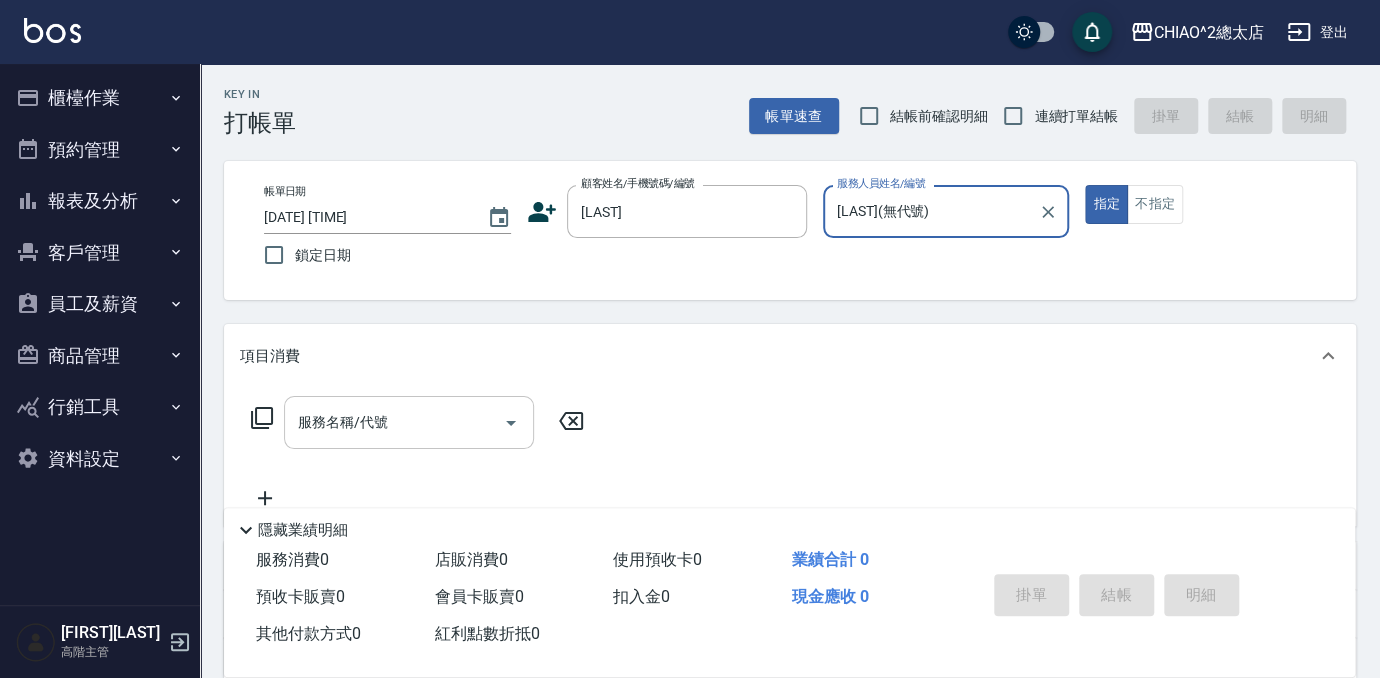 click on "服務名稱/代號" at bounding box center (394, 422) 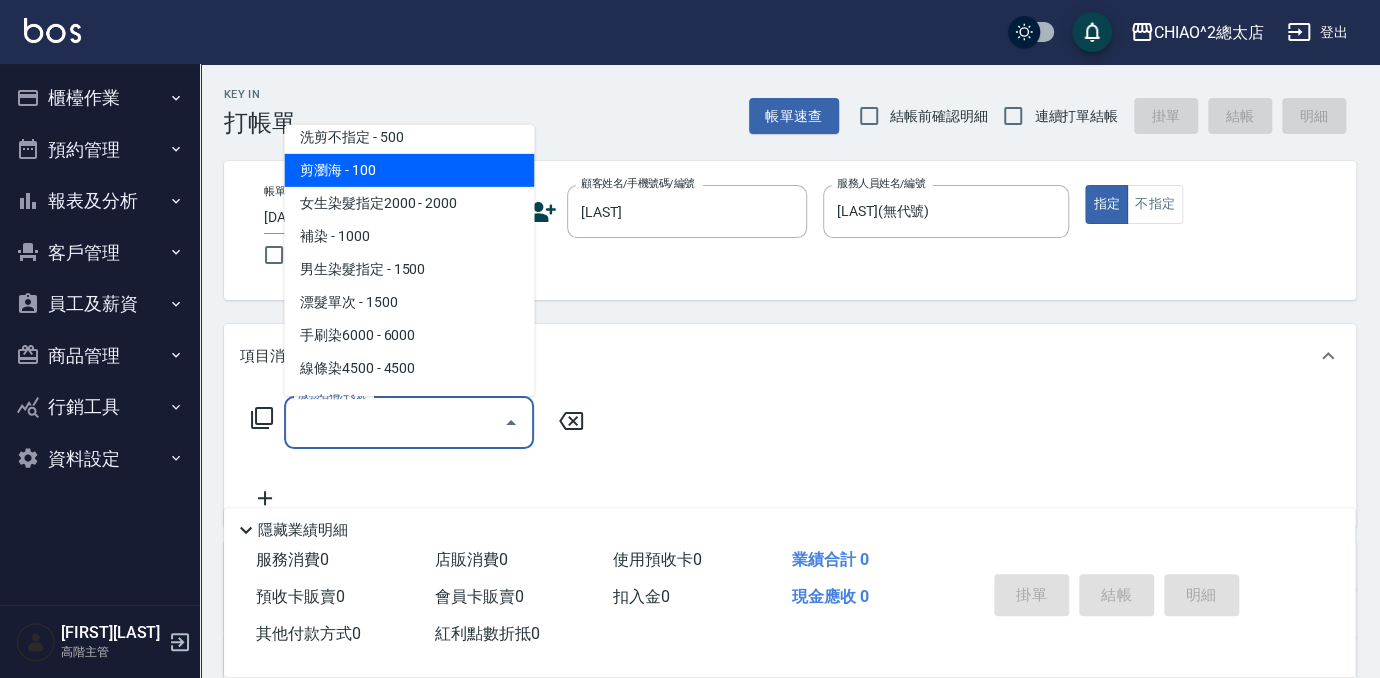 scroll, scrollTop: 181, scrollLeft: 0, axis: vertical 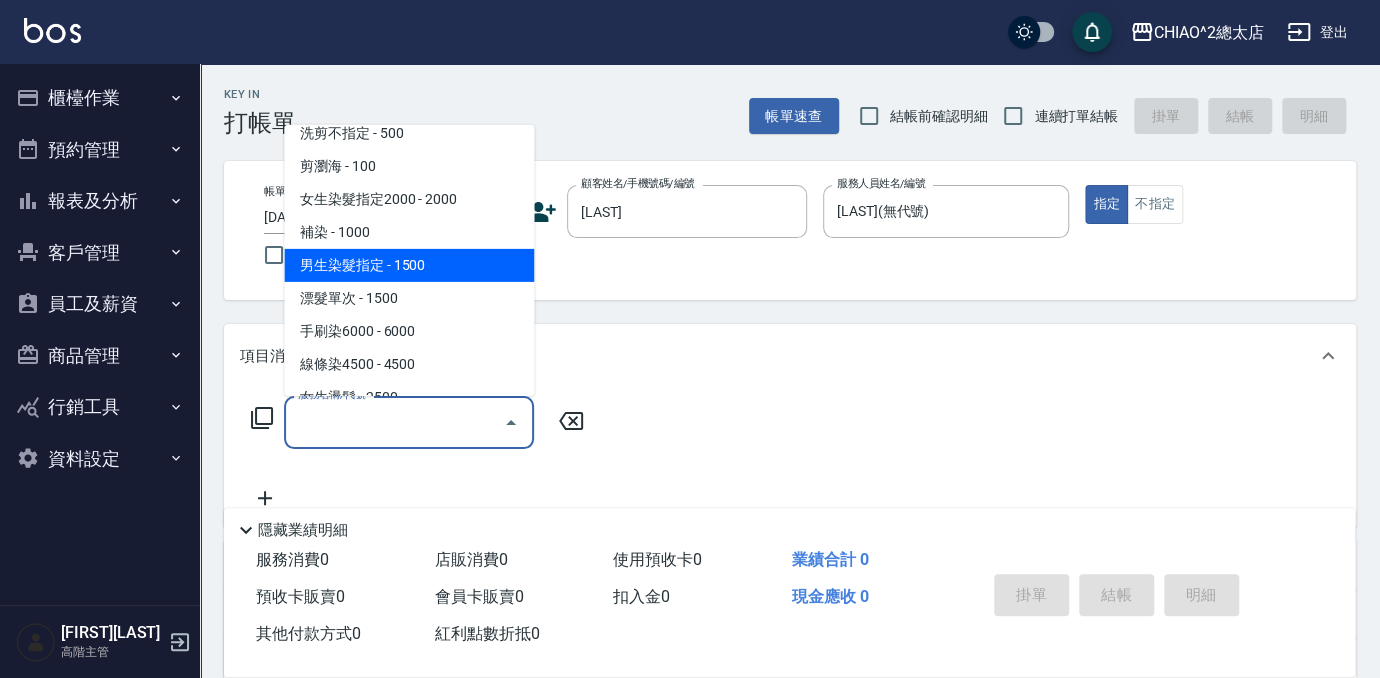 click on "男生染髮指定 - 1500" at bounding box center (409, 265) 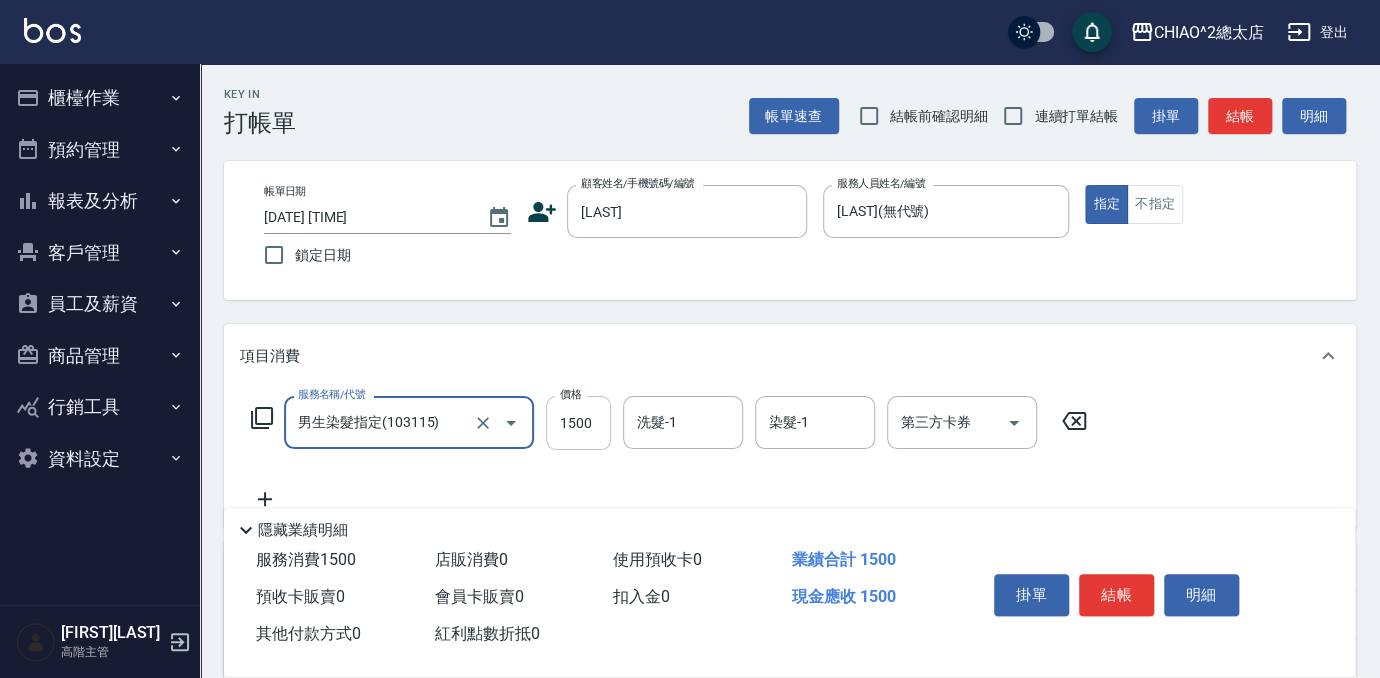 click on "1500" at bounding box center [578, 423] 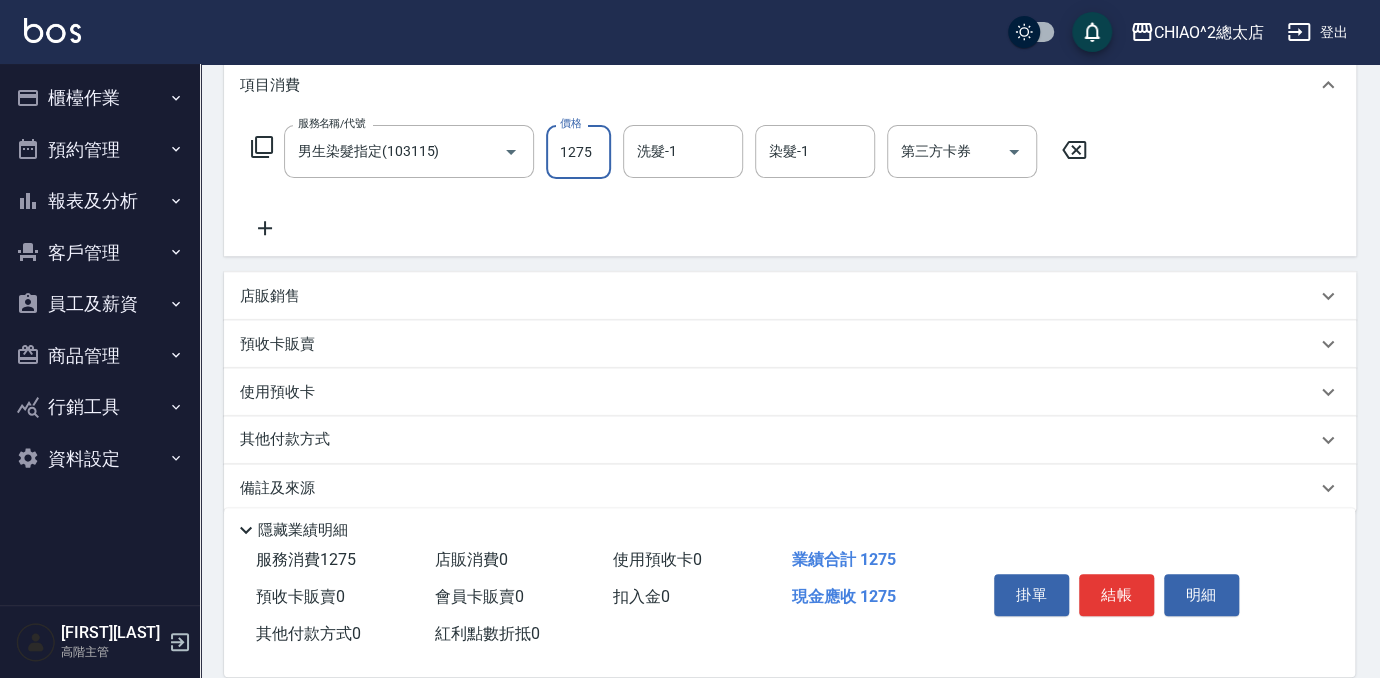 scroll, scrollTop: 272, scrollLeft: 0, axis: vertical 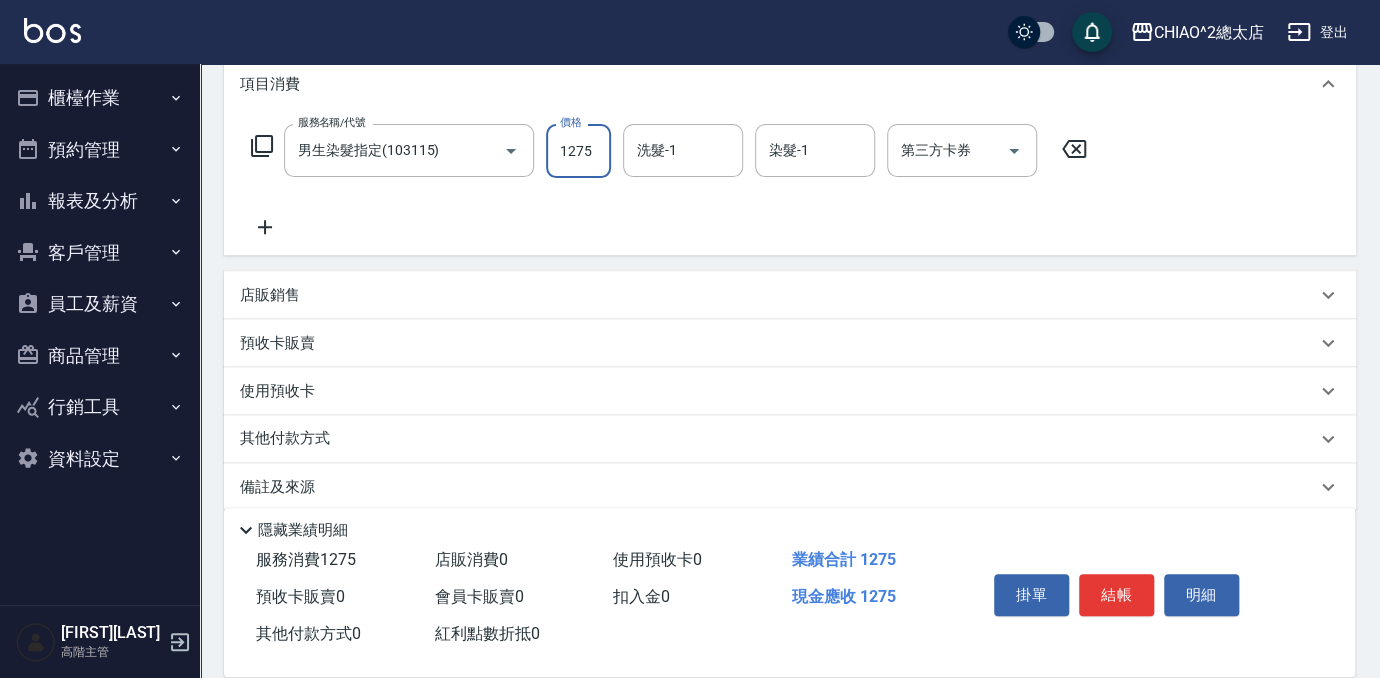 type on "1275" 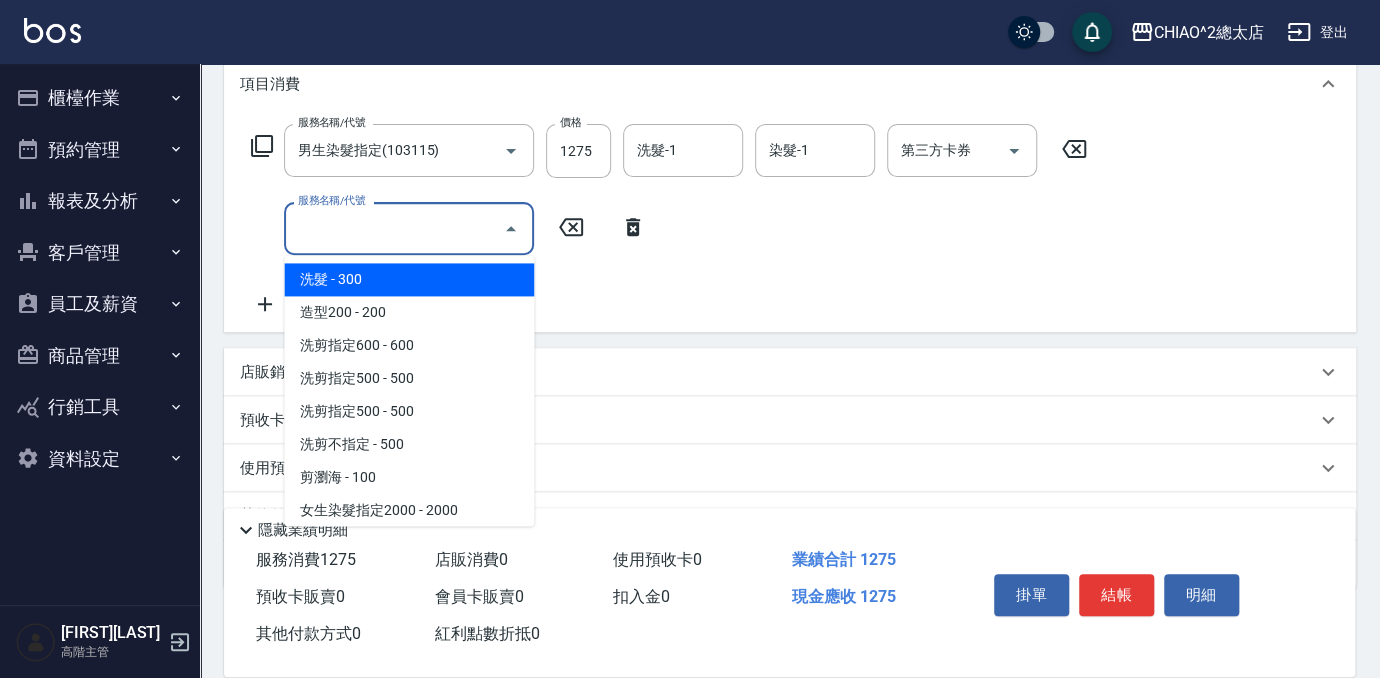 click on "服務名稱/代號" at bounding box center [394, 228] 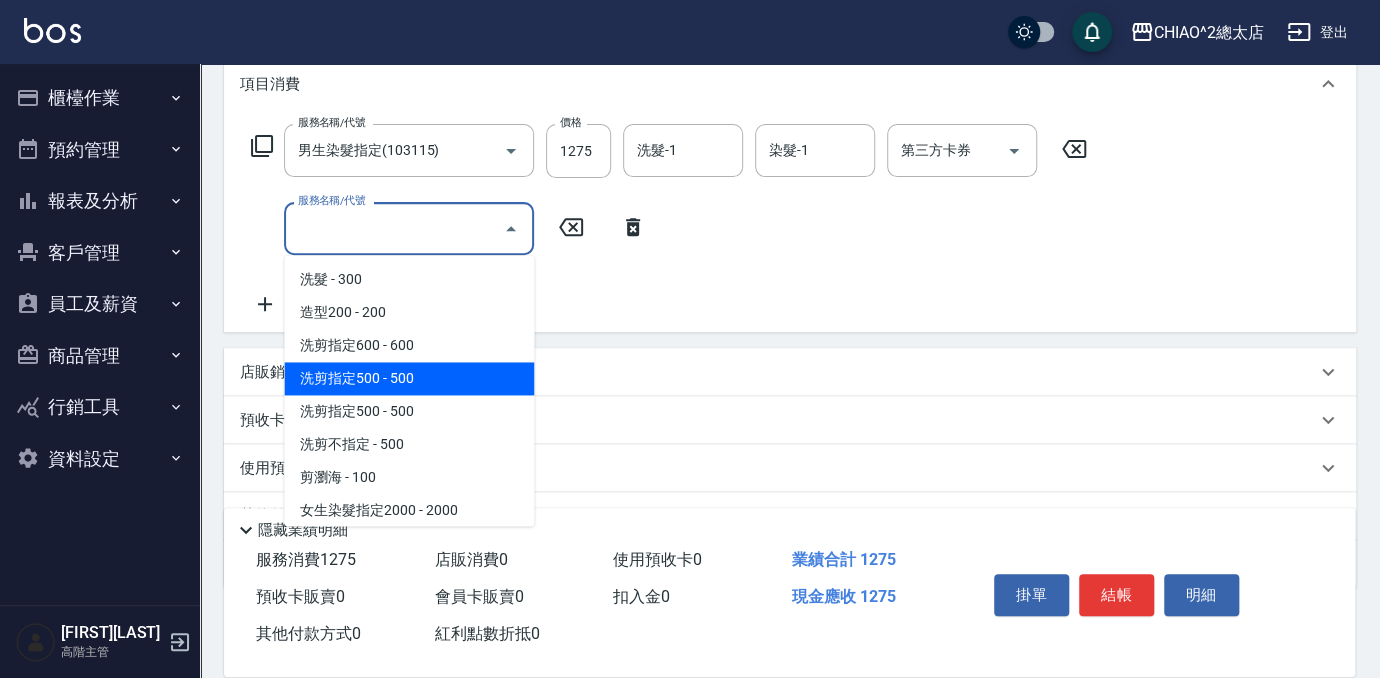 click on "洗剪指定500 - 500" at bounding box center (409, 378) 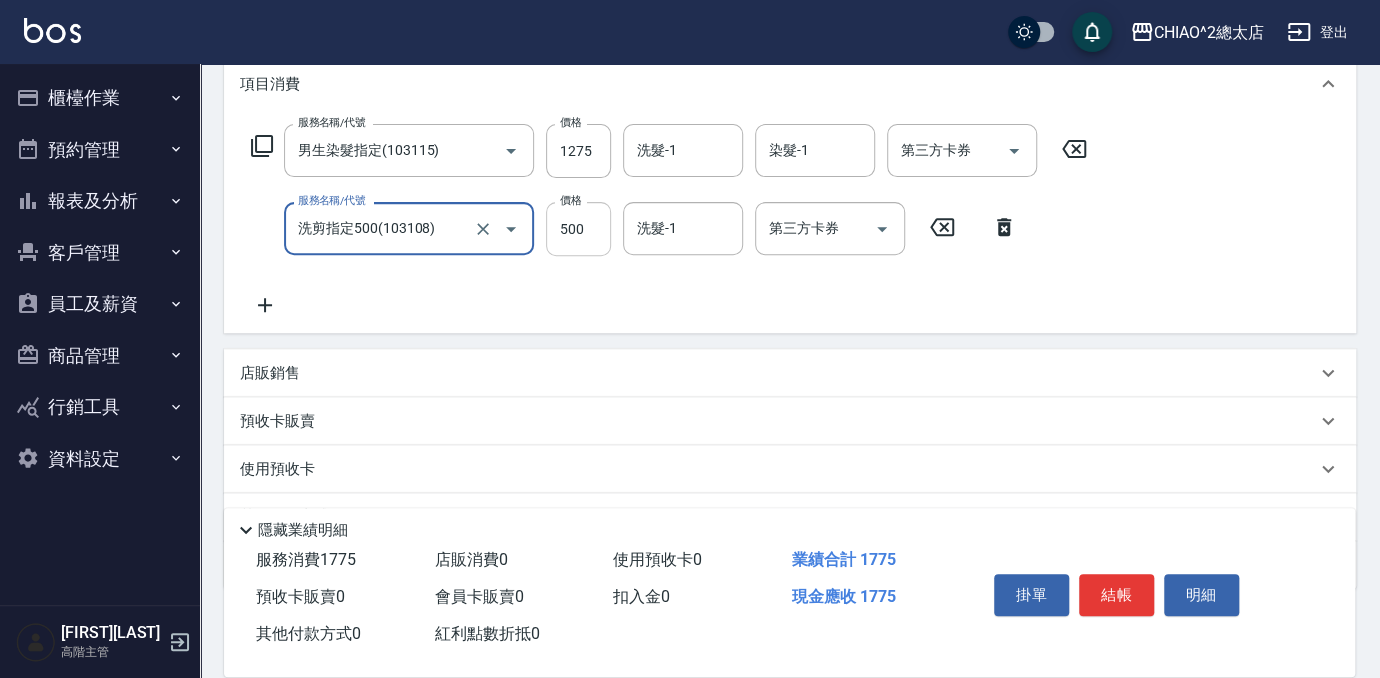 click on "500" at bounding box center [578, 229] 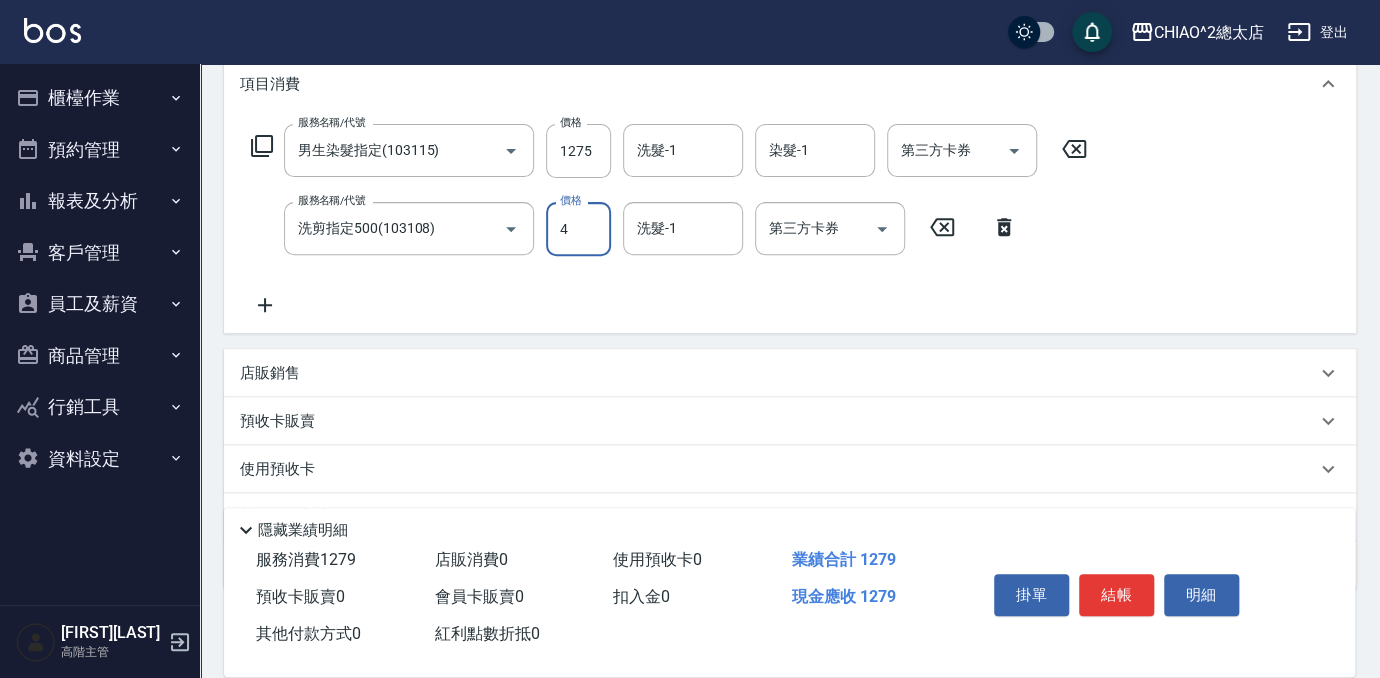 type on "400" 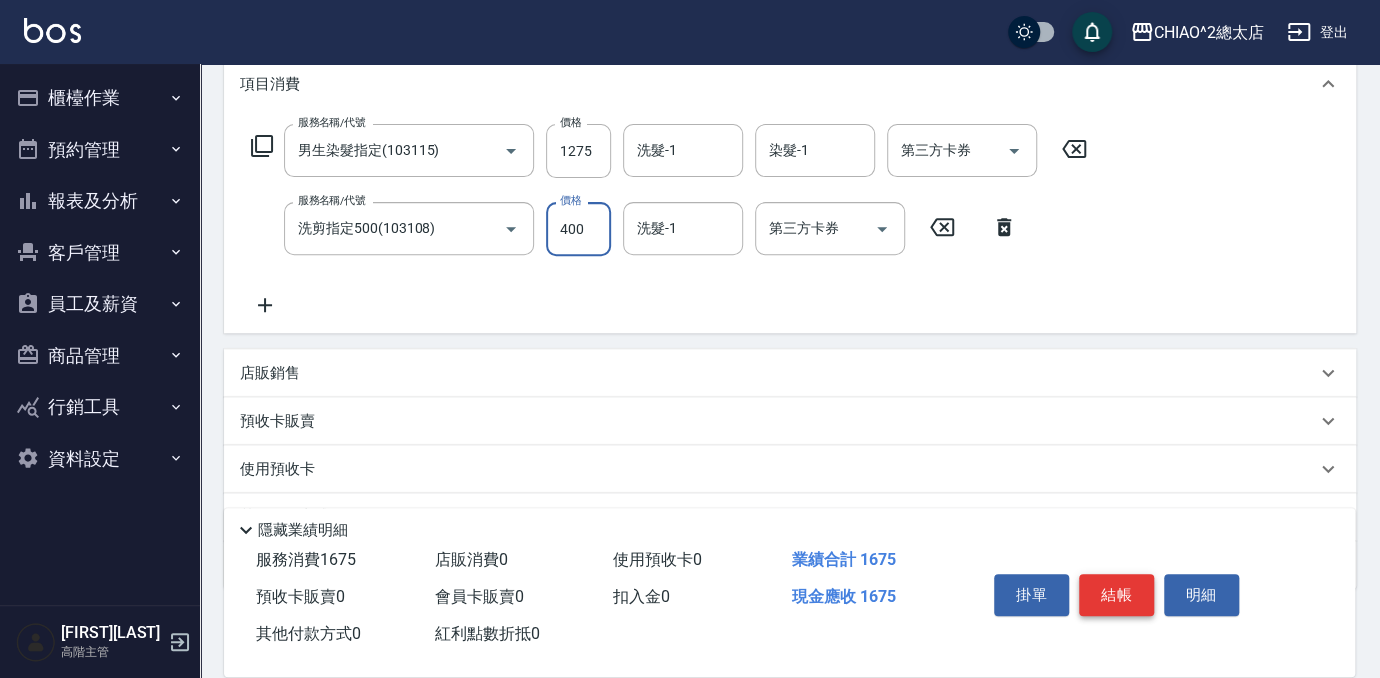 click on "結帳" at bounding box center [1116, 595] 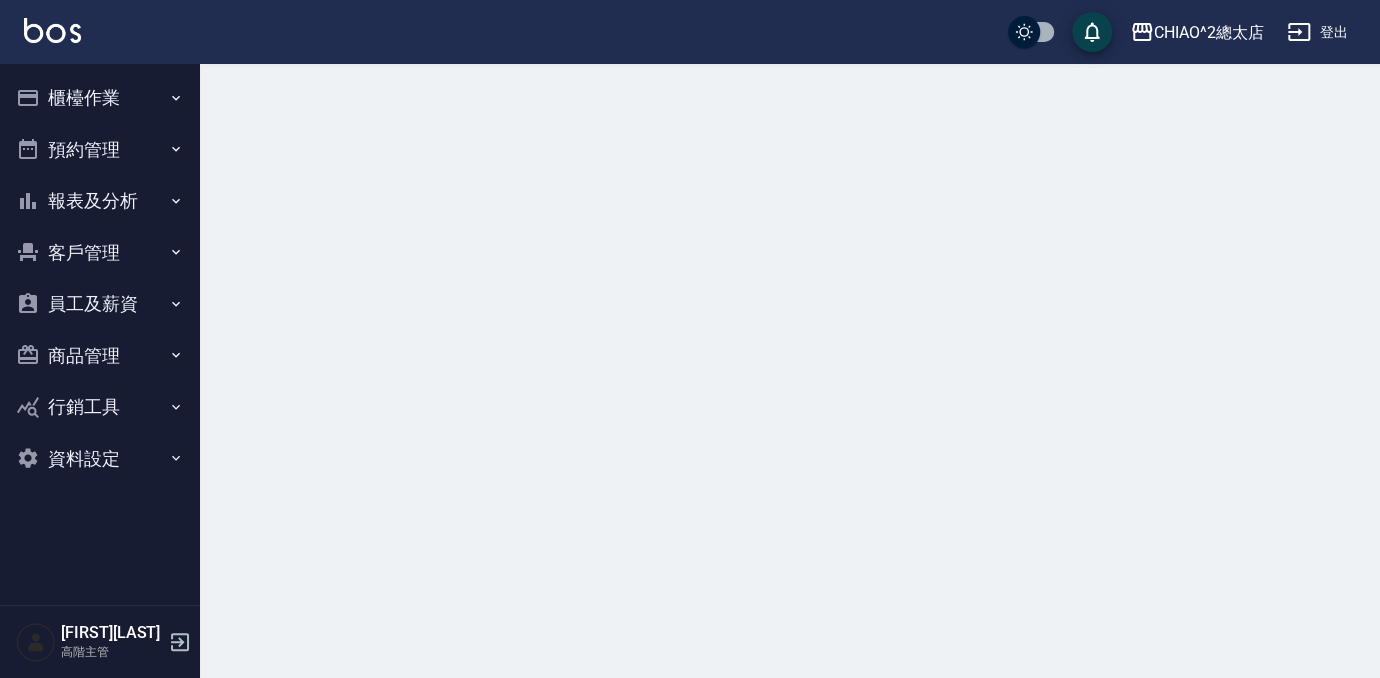 scroll, scrollTop: 0, scrollLeft: 0, axis: both 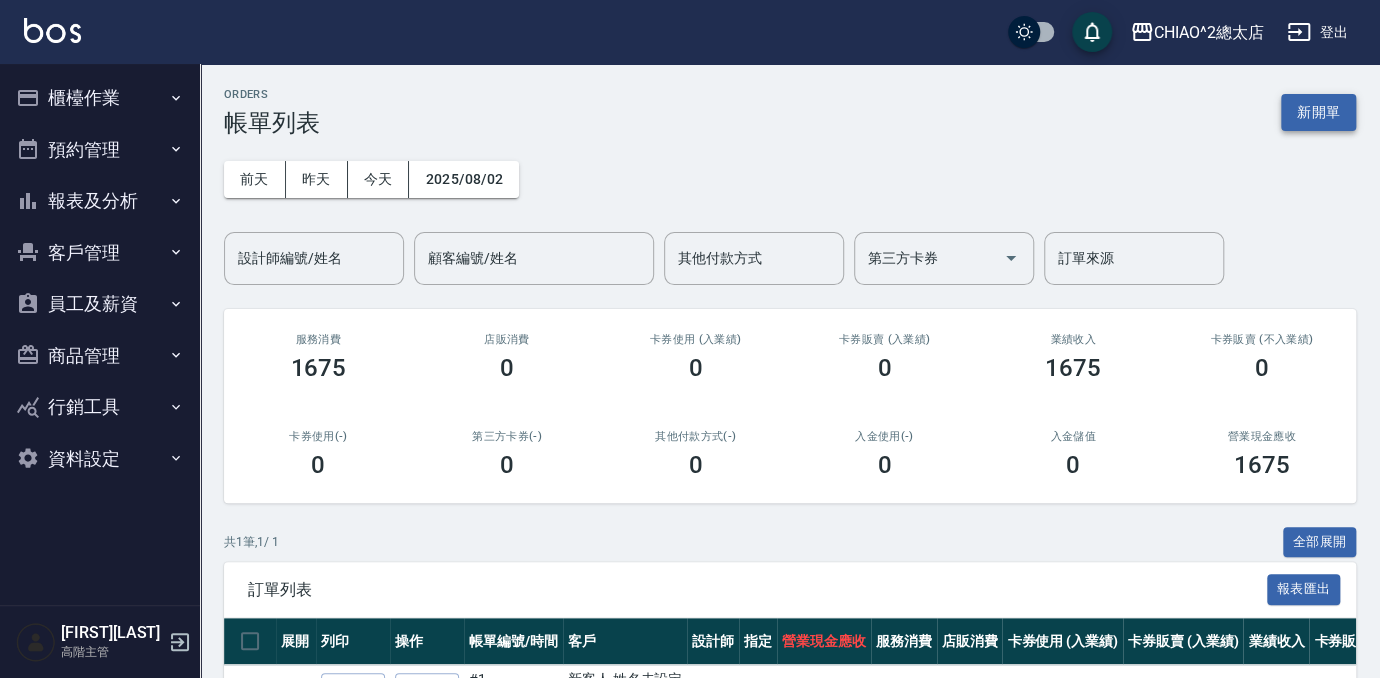 click on "新開單" at bounding box center (1318, 112) 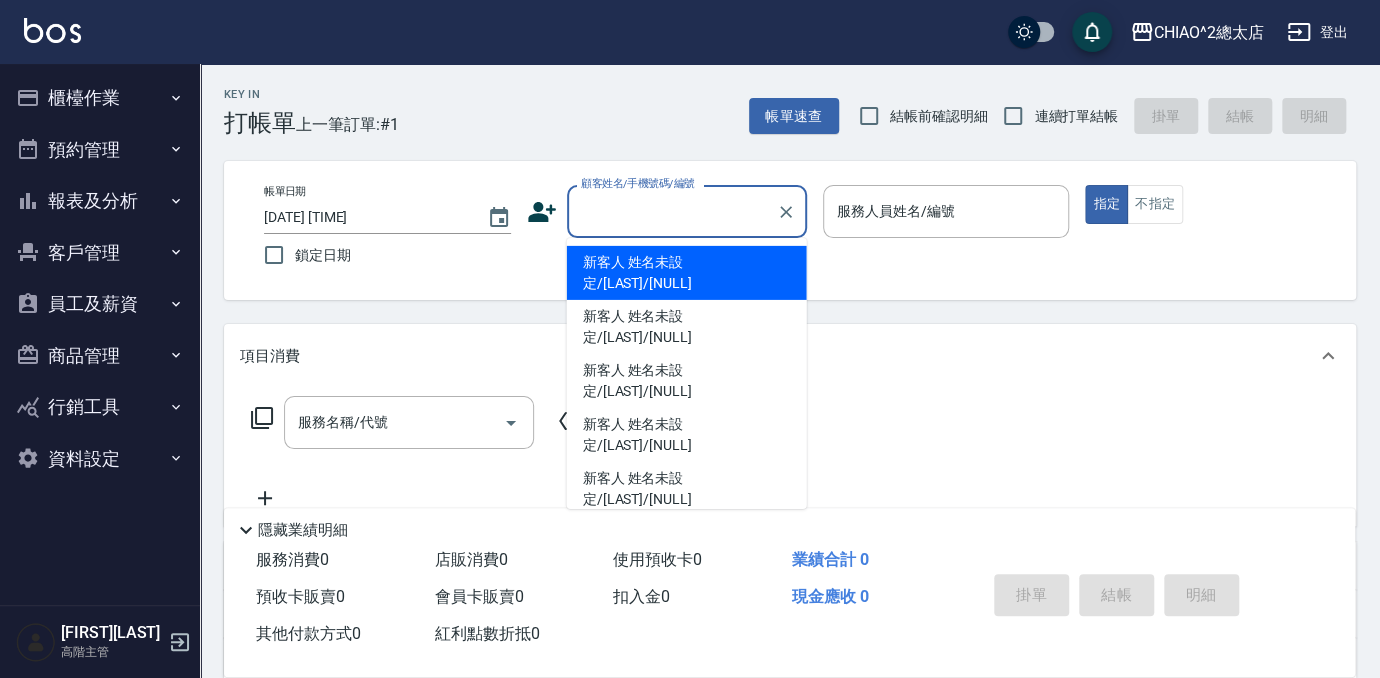 click on "顧客姓名/手機號碼/編號" at bounding box center (672, 211) 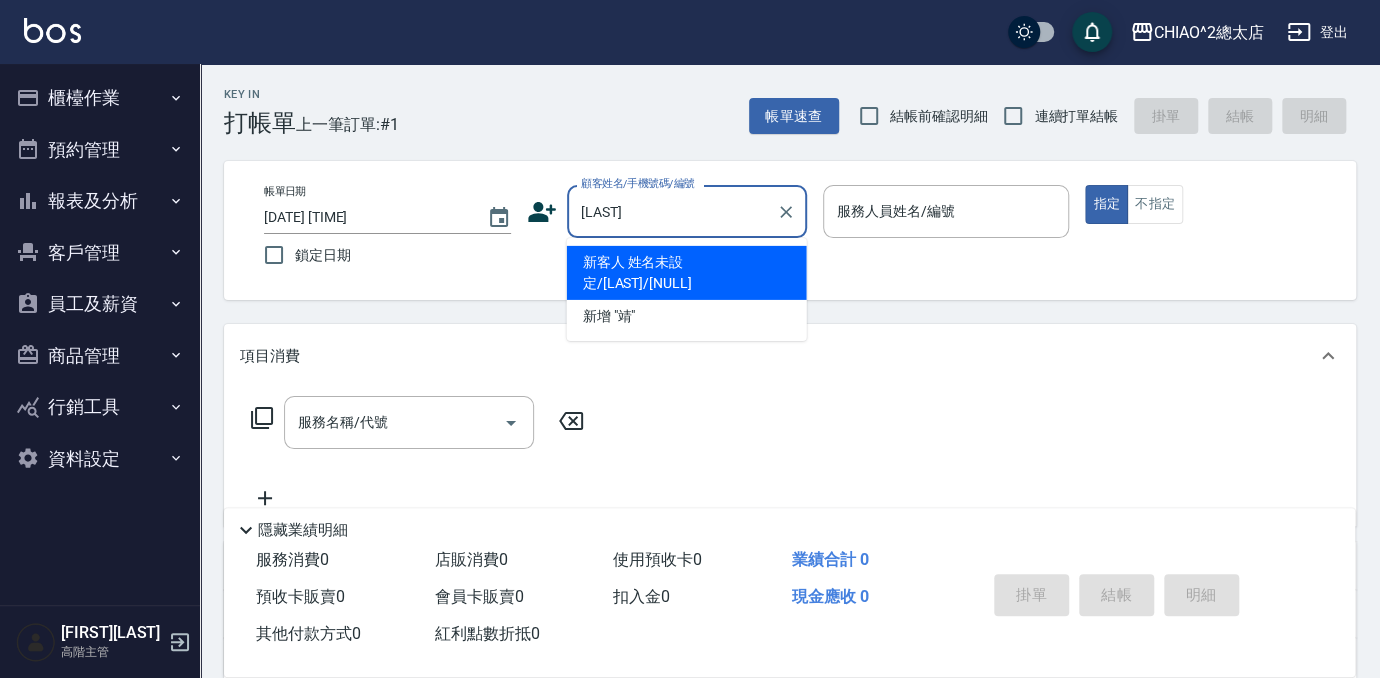 click on "新增 "靖"" at bounding box center (687, 316) 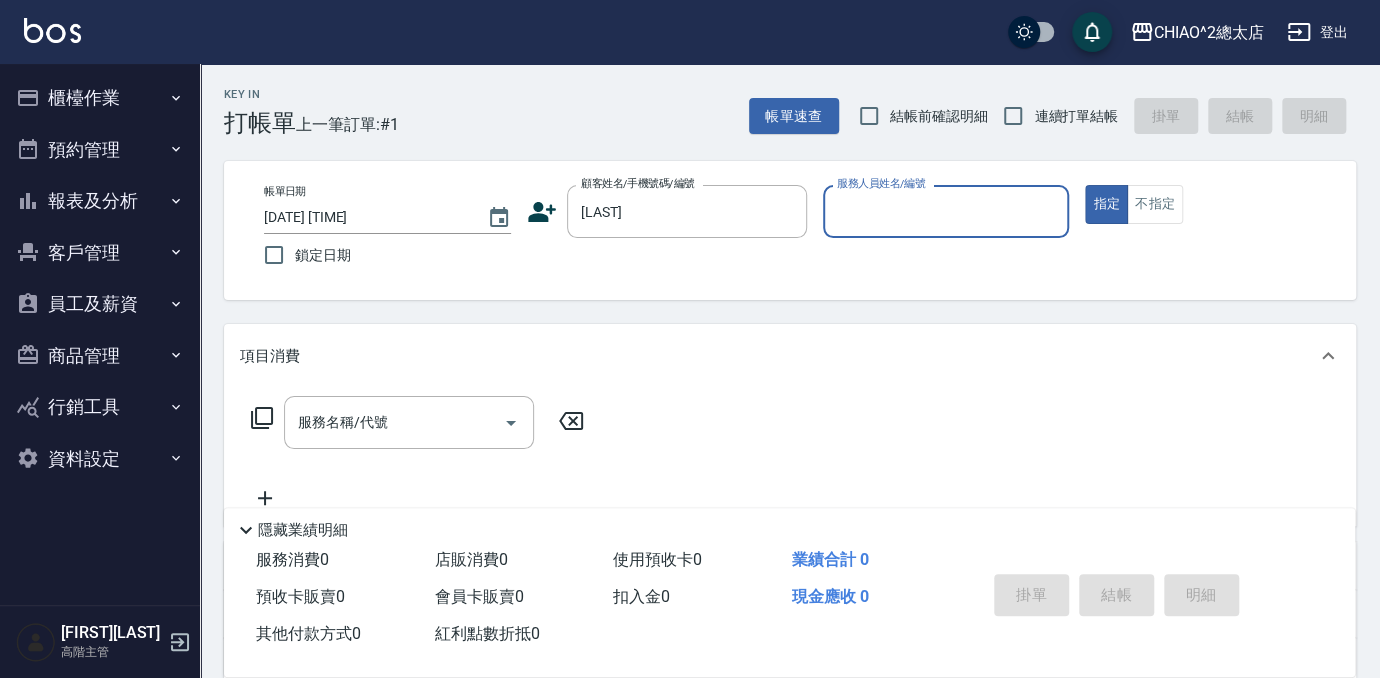 click on "服務人員姓名/編號" at bounding box center (946, 211) 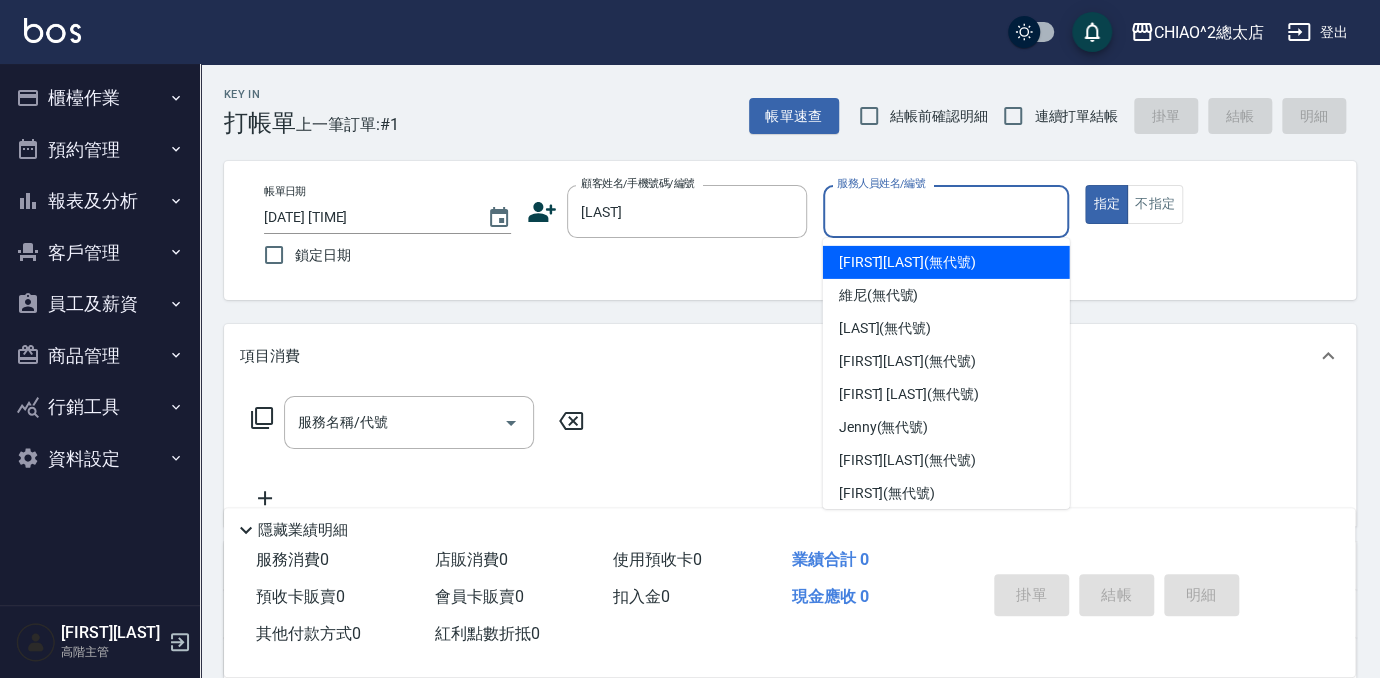 click on "[FIRST][LAST](無代號)" at bounding box center (907, 262) 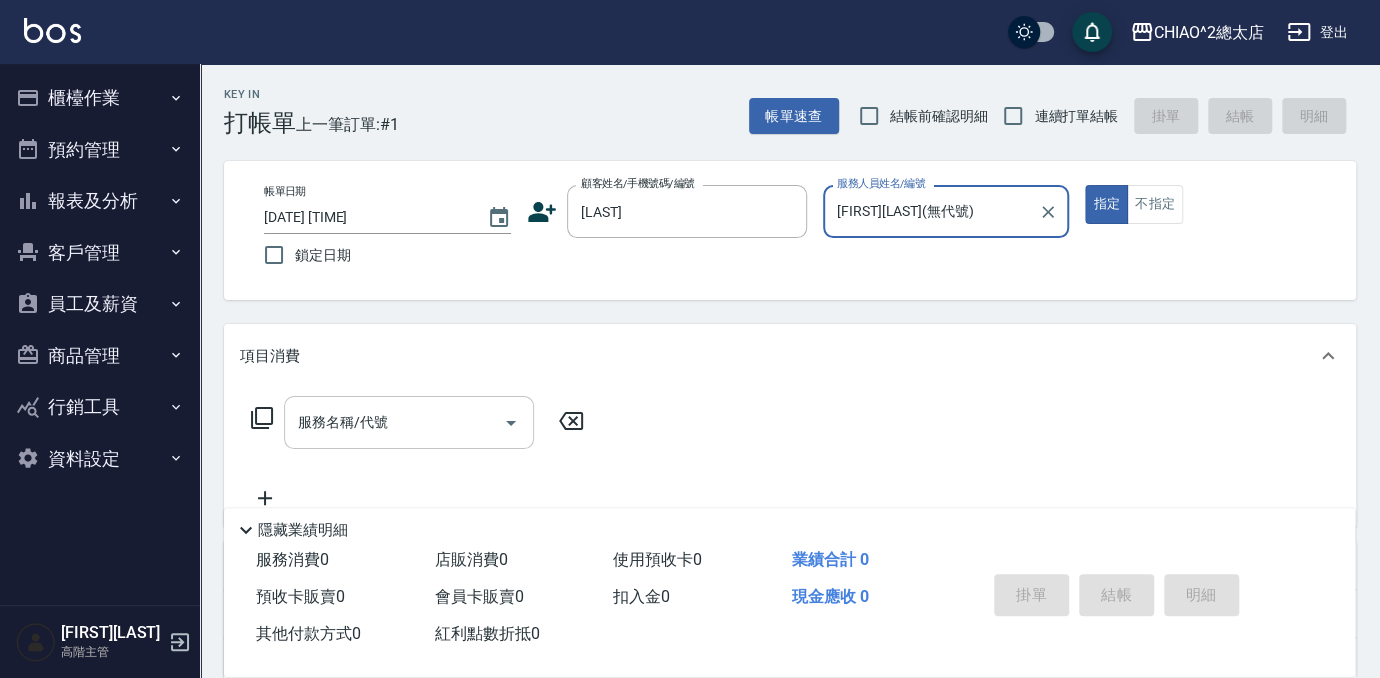 click on "服務名稱/代號" at bounding box center (394, 422) 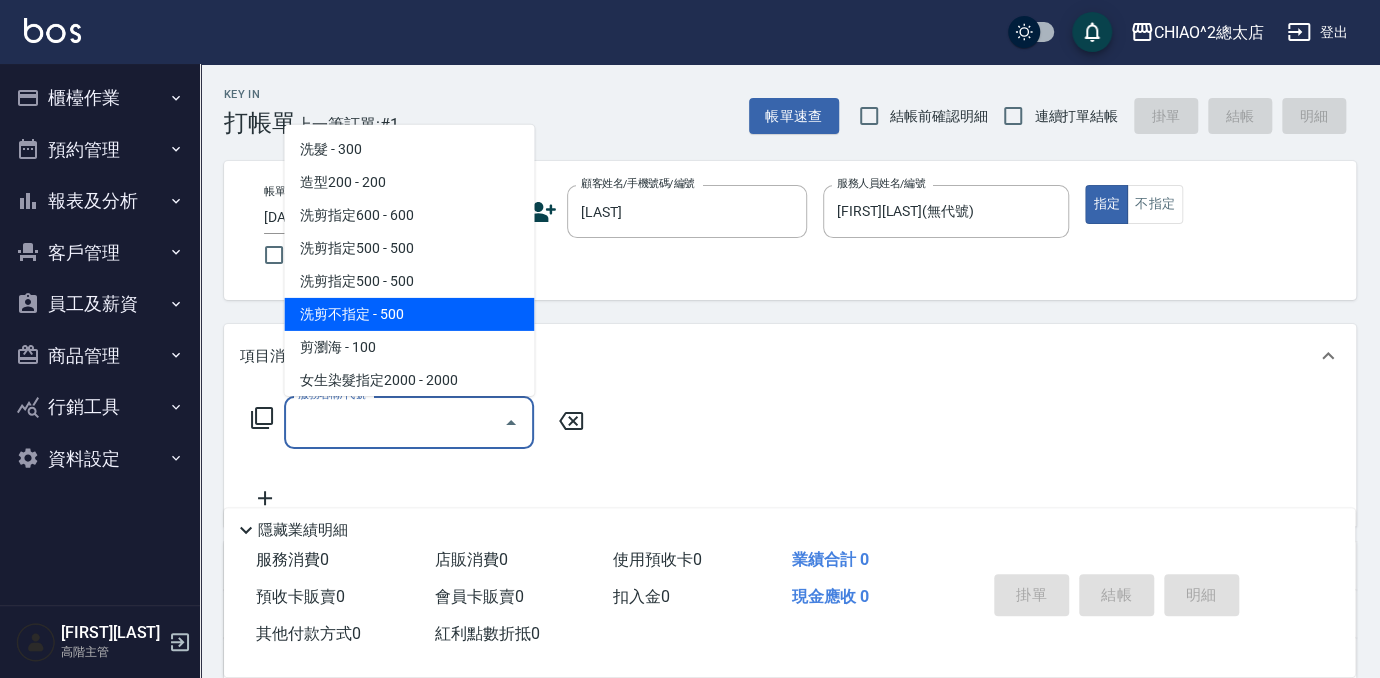 click on "洗剪不指定 - 500" at bounding box center (409, 314) 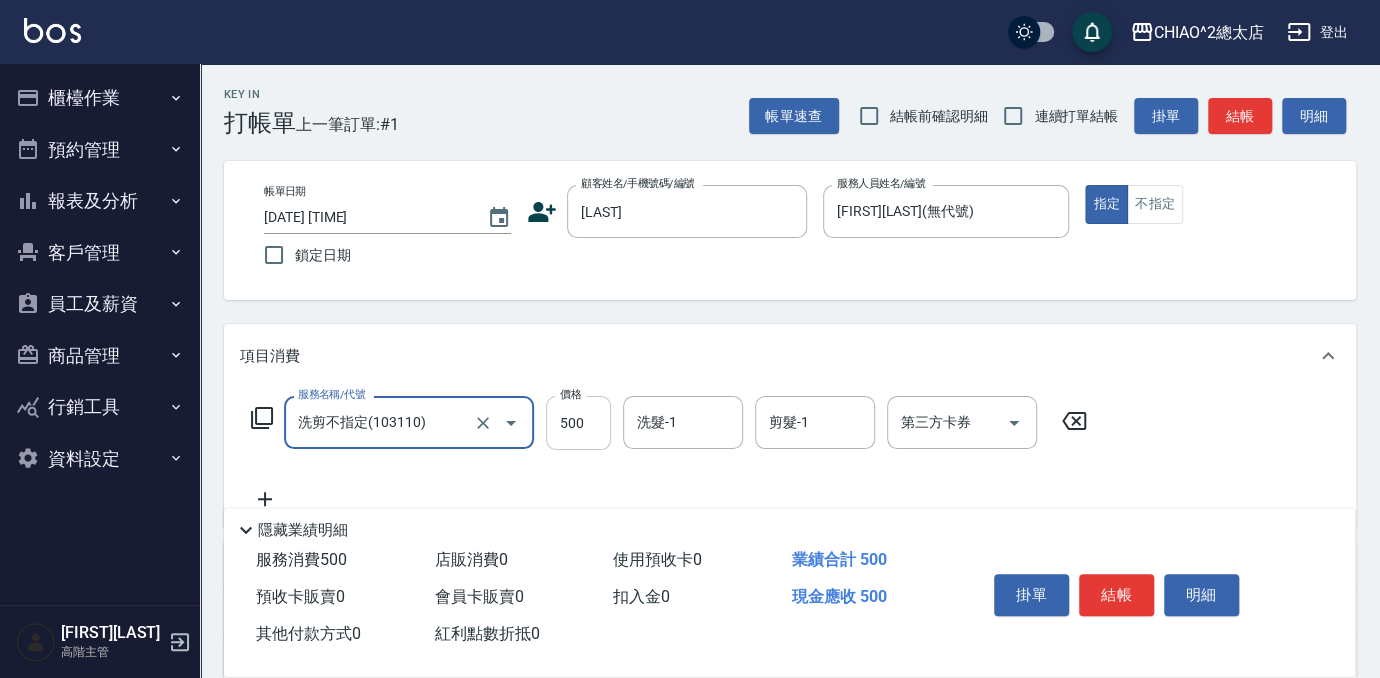 click on "500" at bounding box center [578, 423] 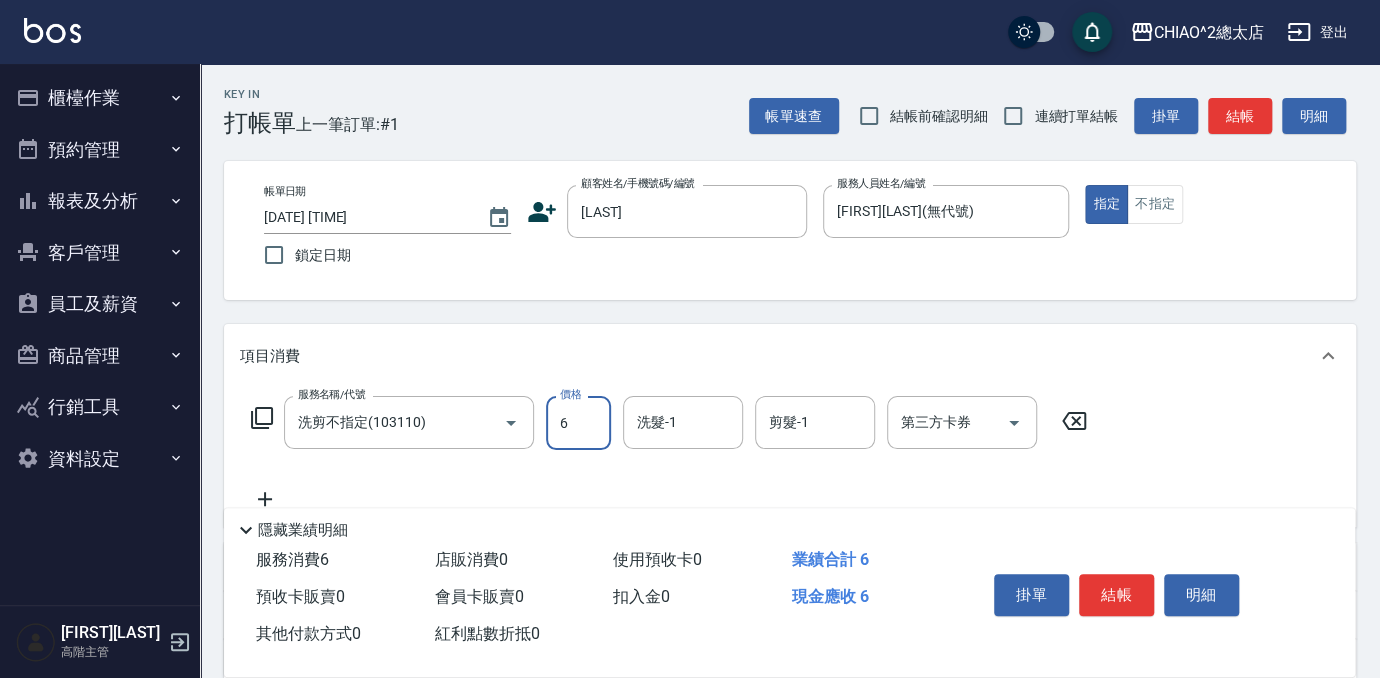 type on "600" 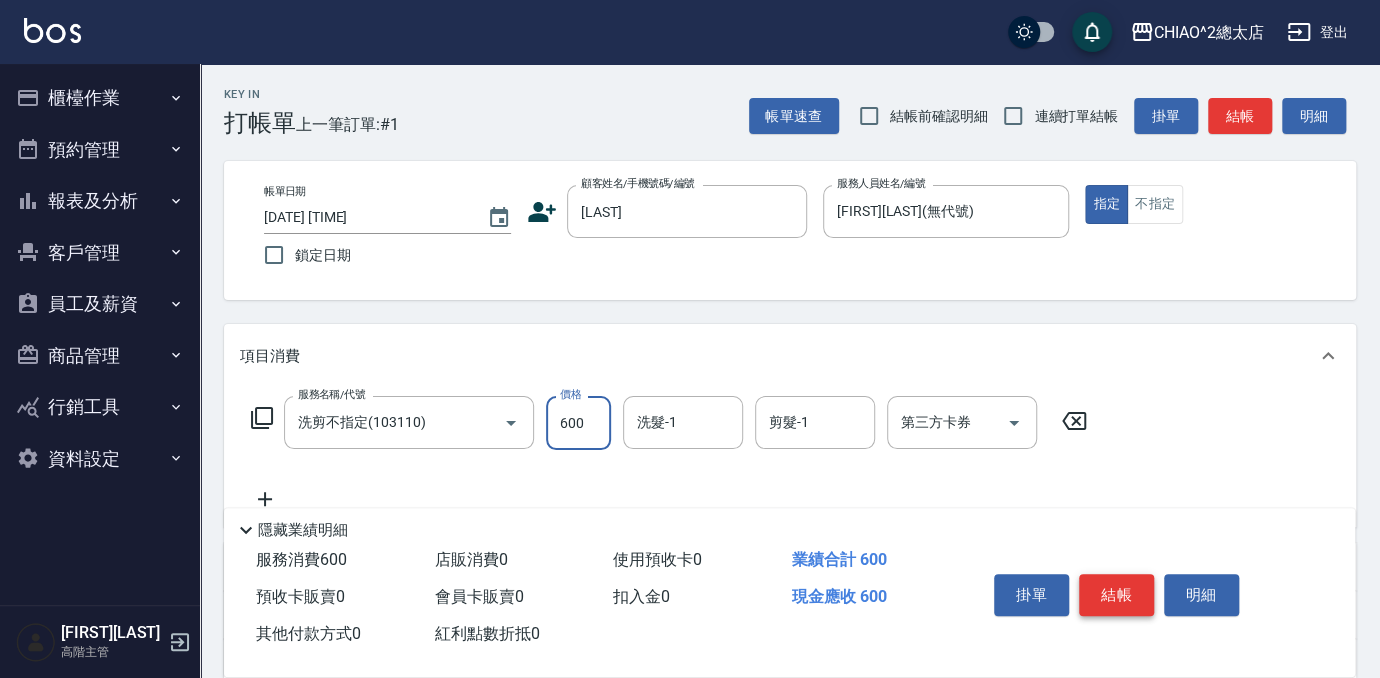 click on "結帳" at bounding box center [1116, 595] 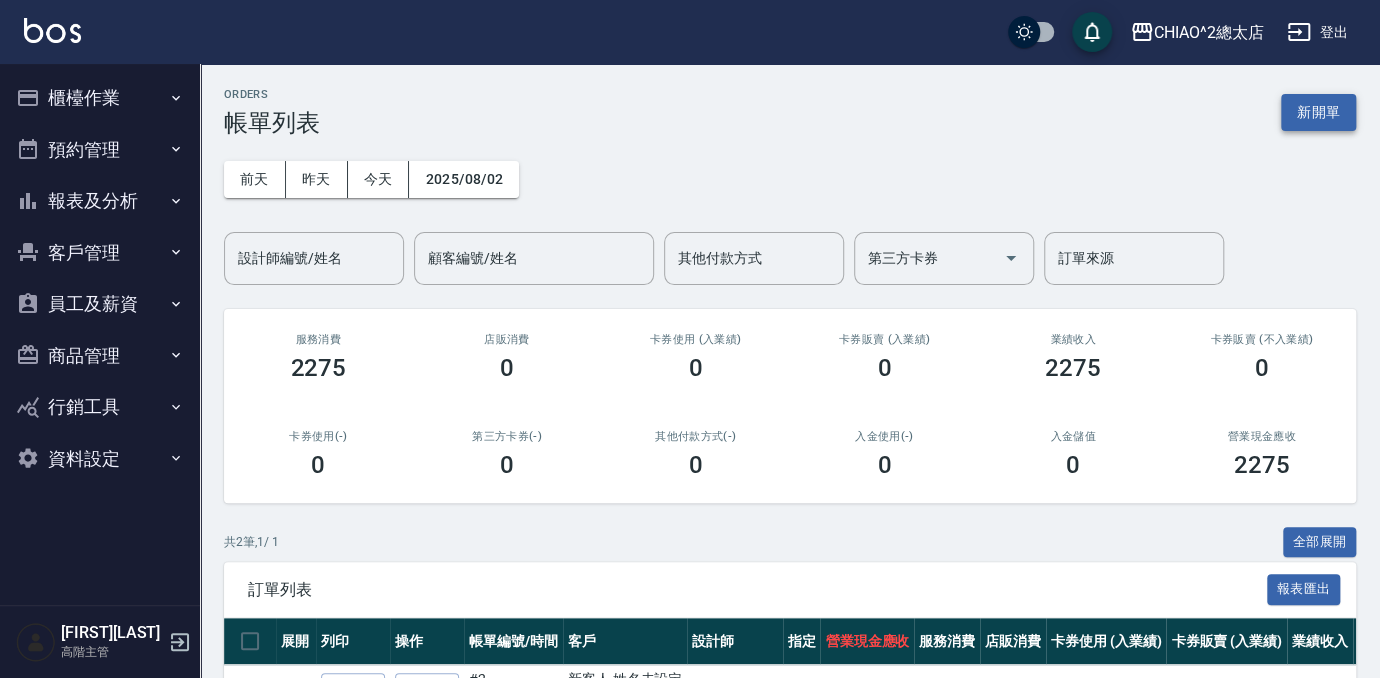 click on "新開單" at bounding box center (1318, 112) 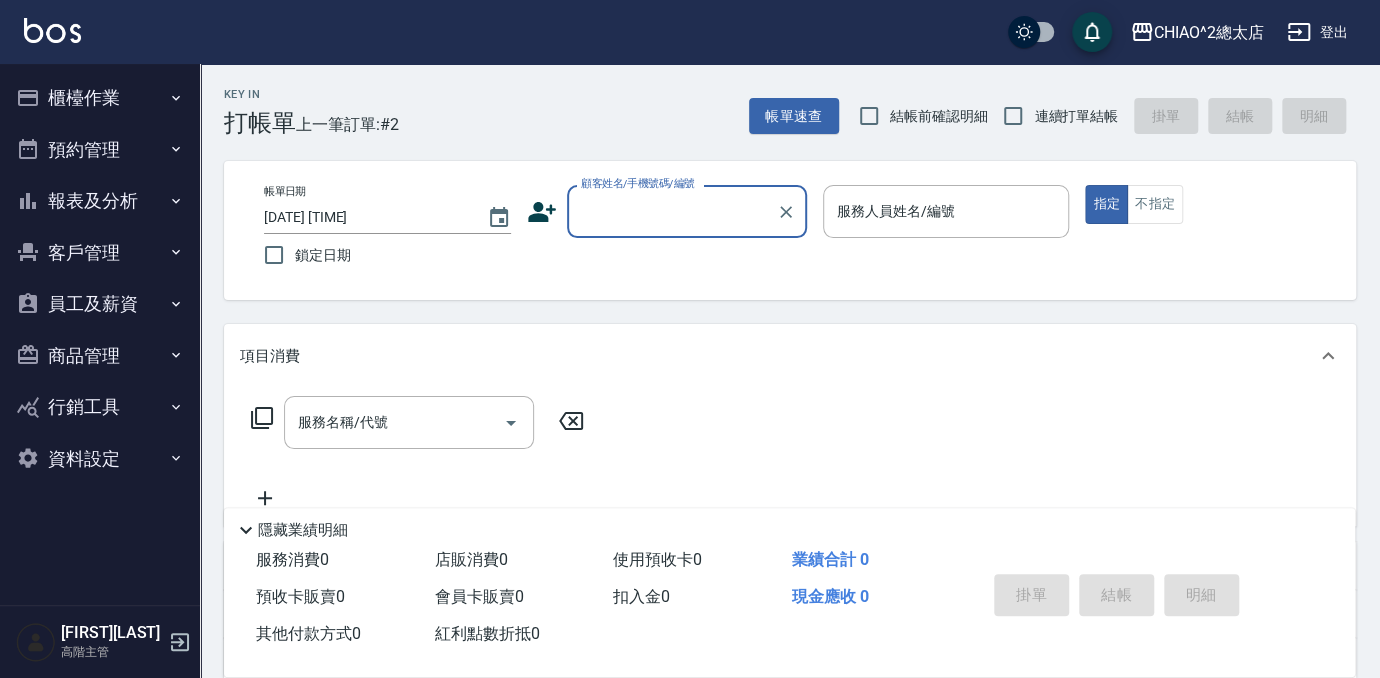 click on "顧客姓名/手機號碼/編號" at bounding box center [672, 211] 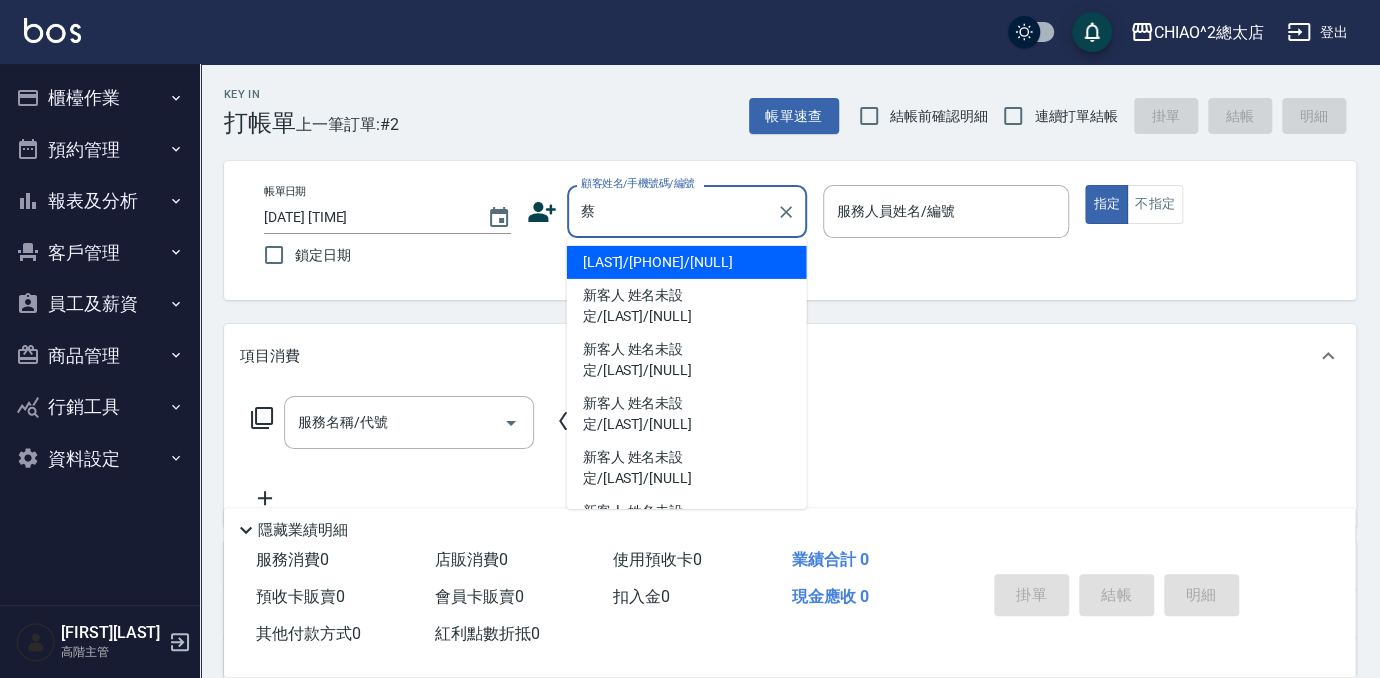 click on "蔡" at bounding box center [672, 211] 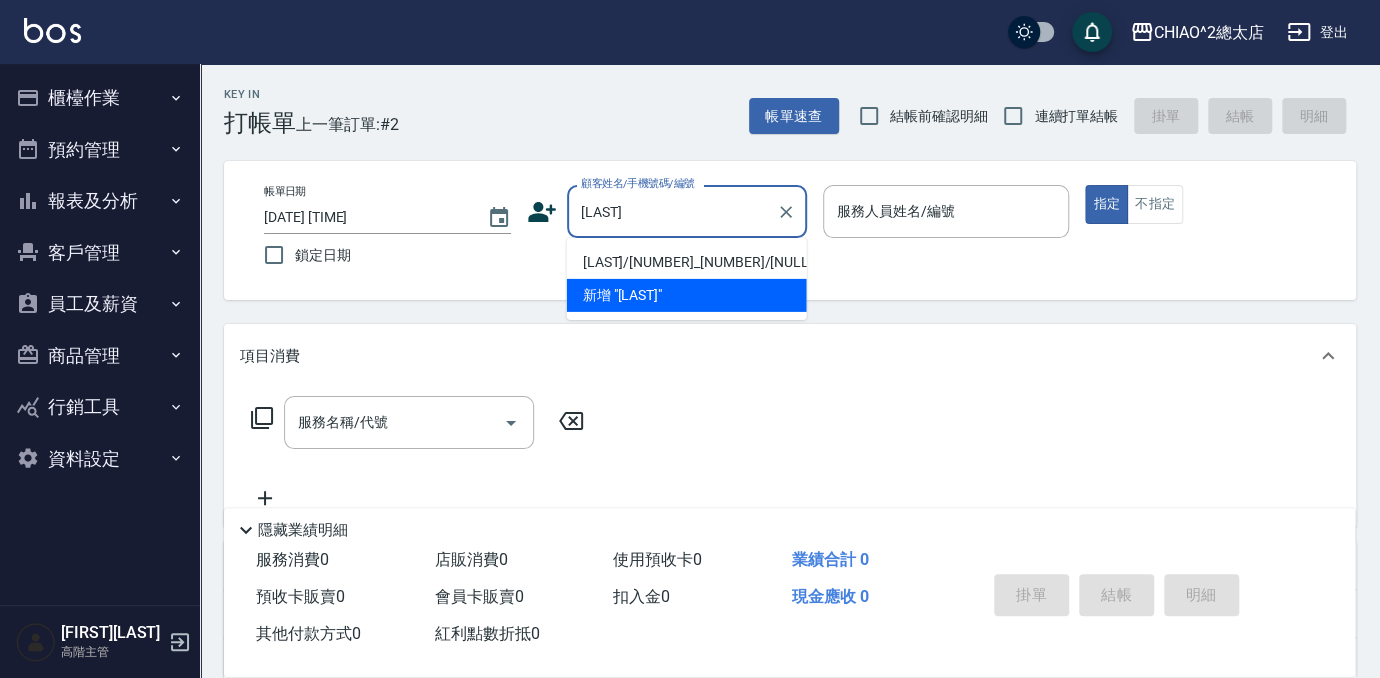 click on "[LAST]/[NUMBER]_[NUMBER]/[NULL]" at bounding box center (687, 262) 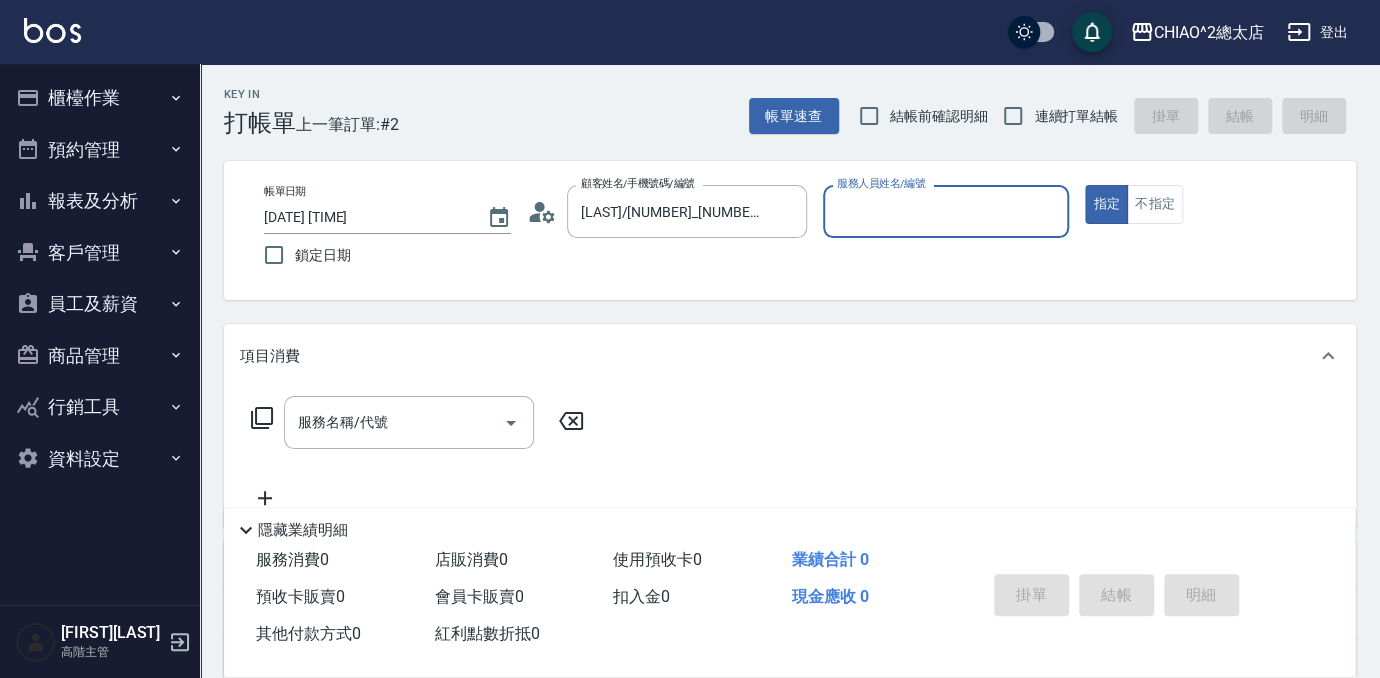 type on "[FIRST][LAST](無代號)" 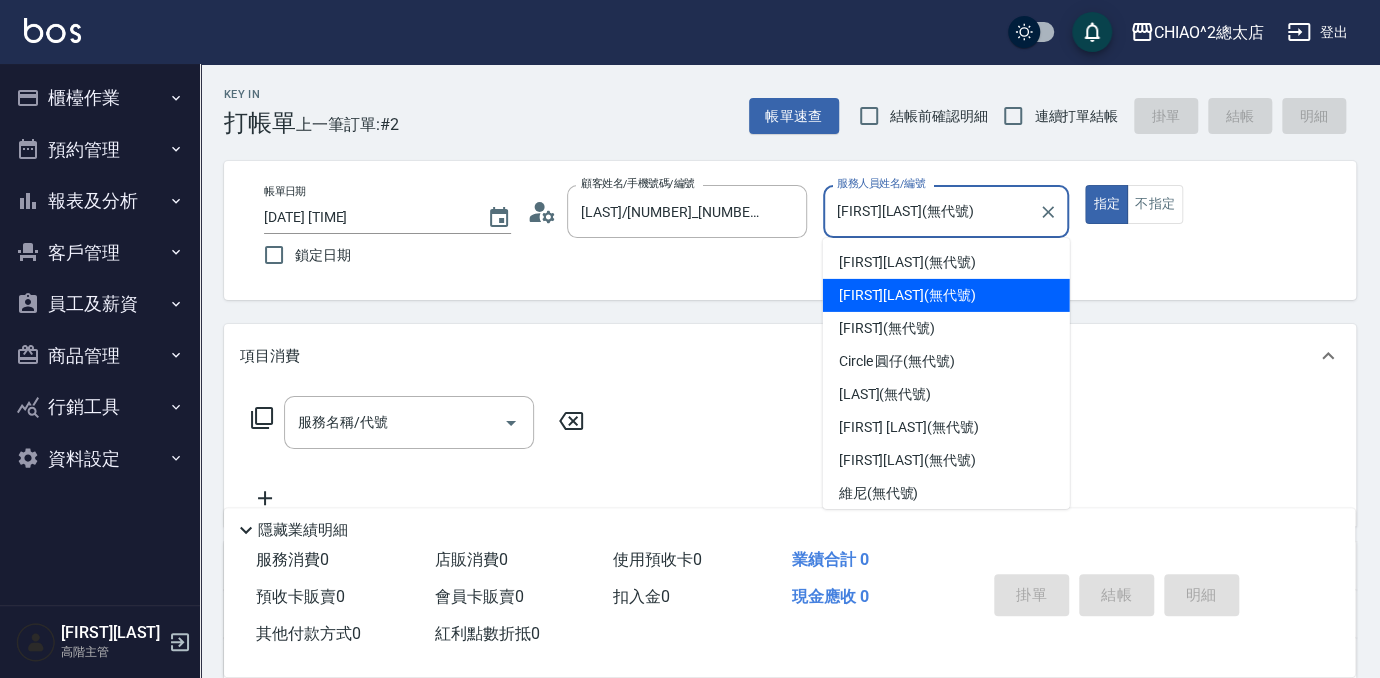 click on "[FIRST][LAST](無代號)" at bounding box center [931, 211] 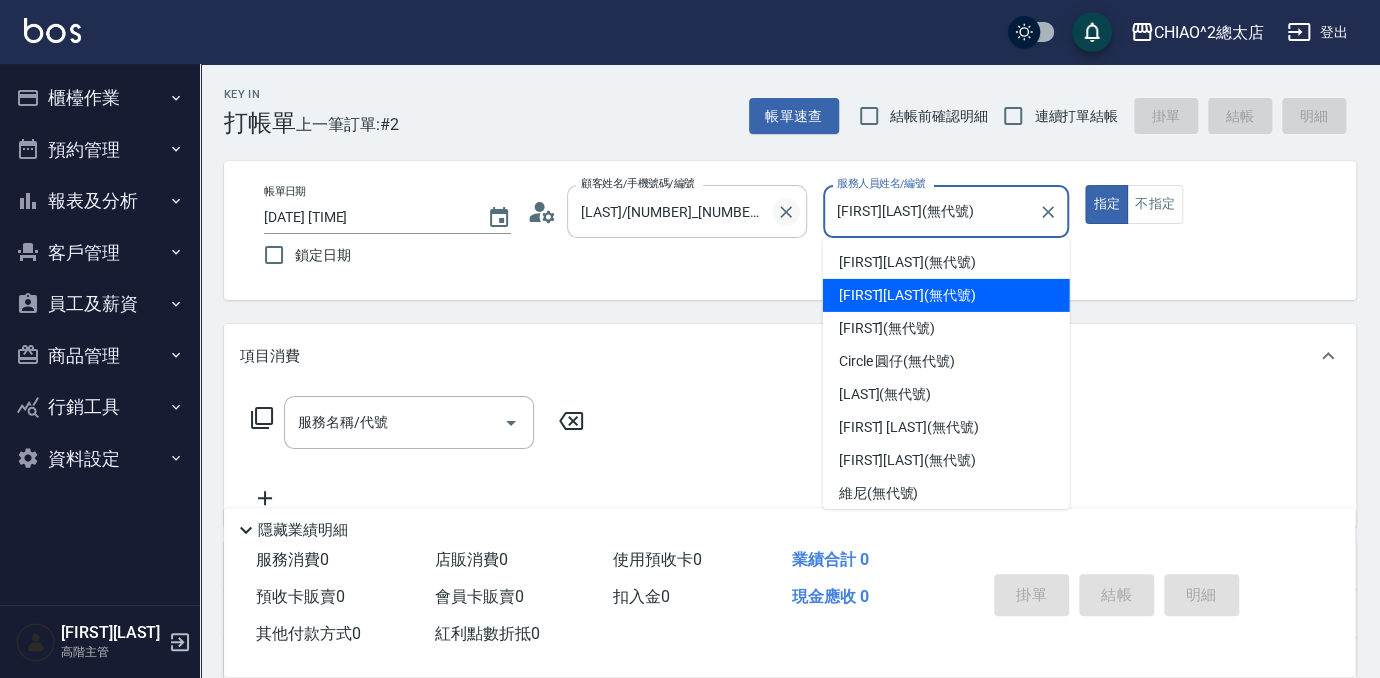 click 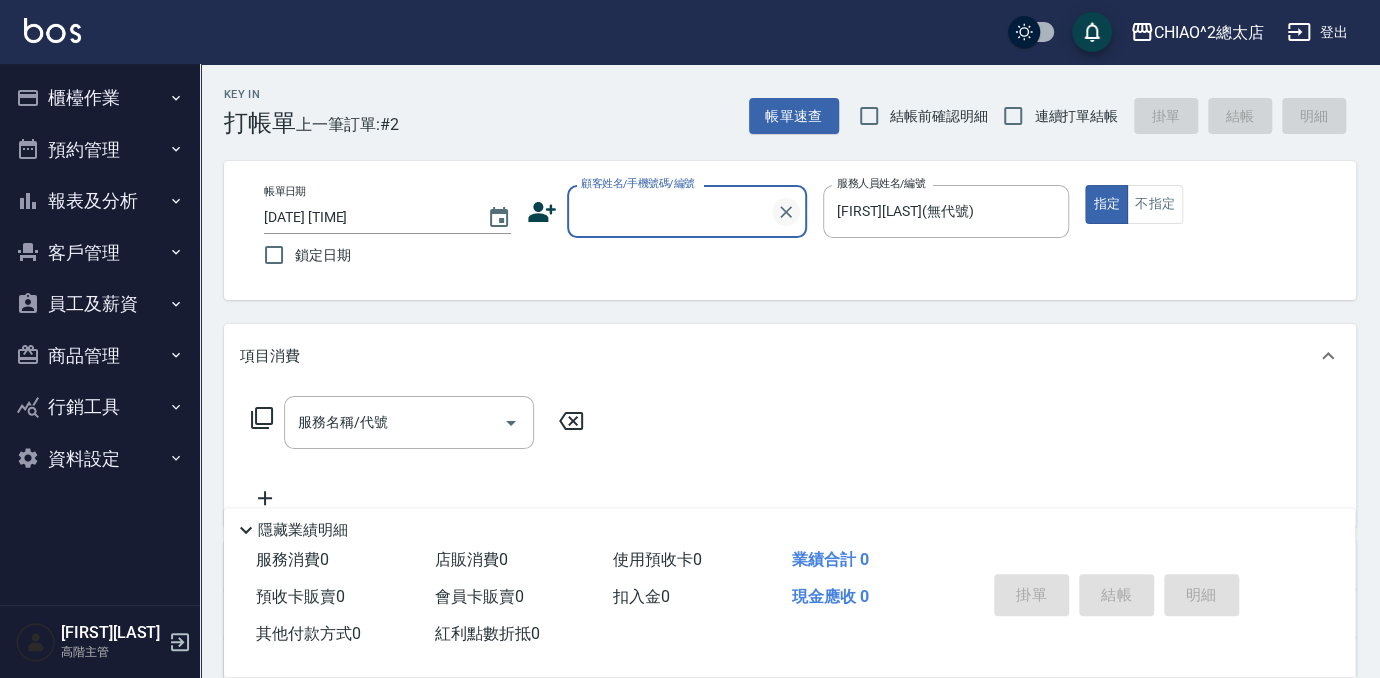 scroll, scrollTop: 0, scrollLeft: 0, axis: both 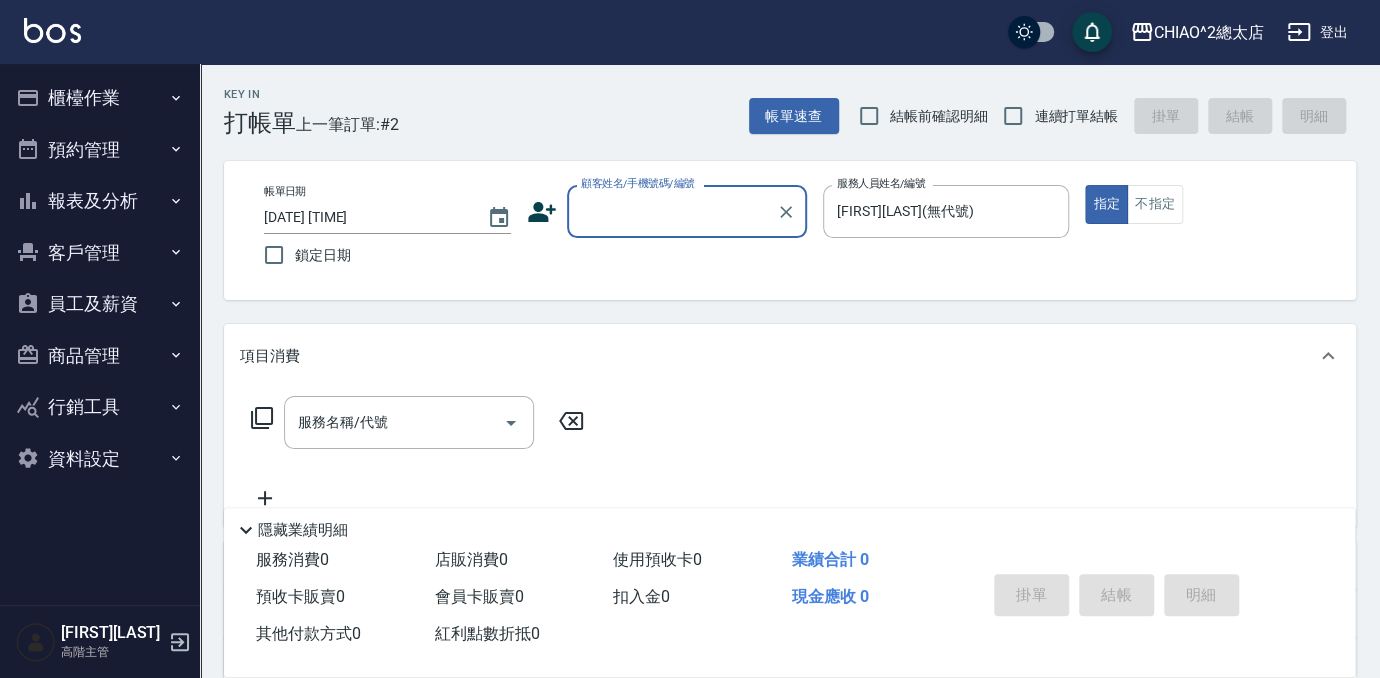 click on "顧客姓名/手機號碼/編號" at bounding box center (672, 211) 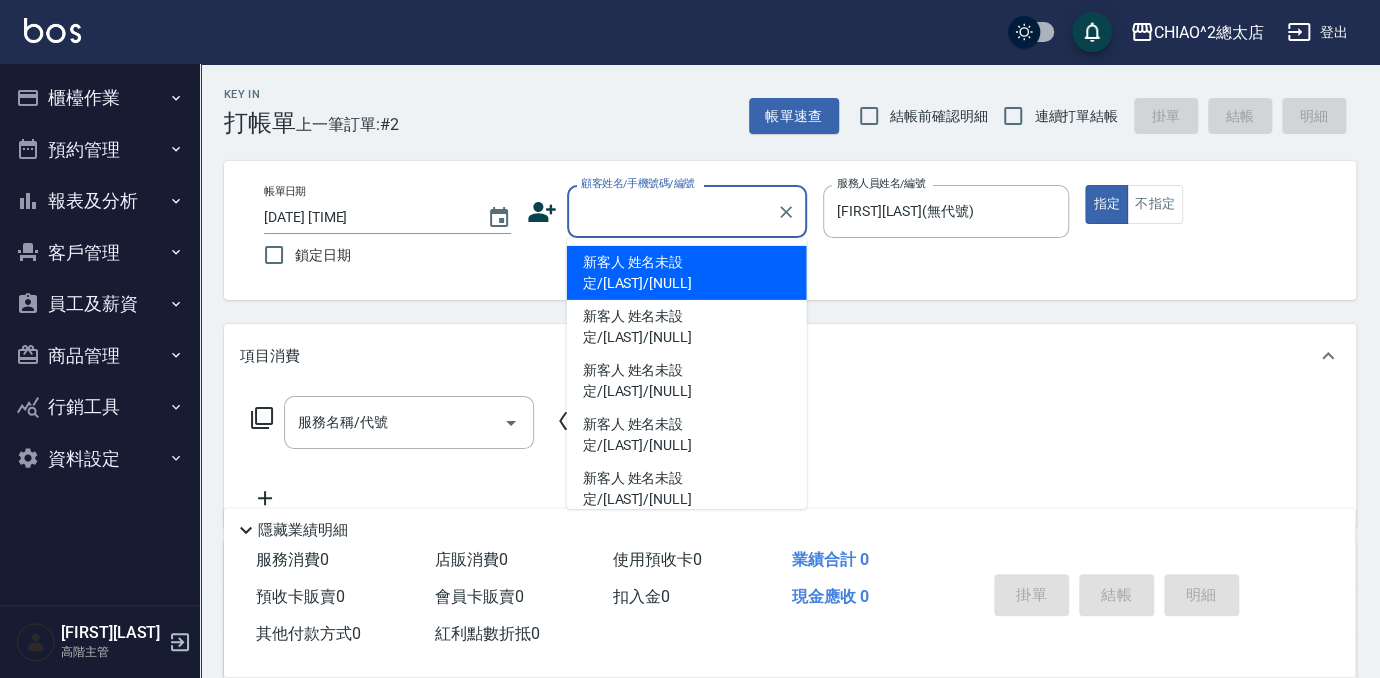 click on "顧客姓名/手機號碼/編號" at bounding box center (672, 211) 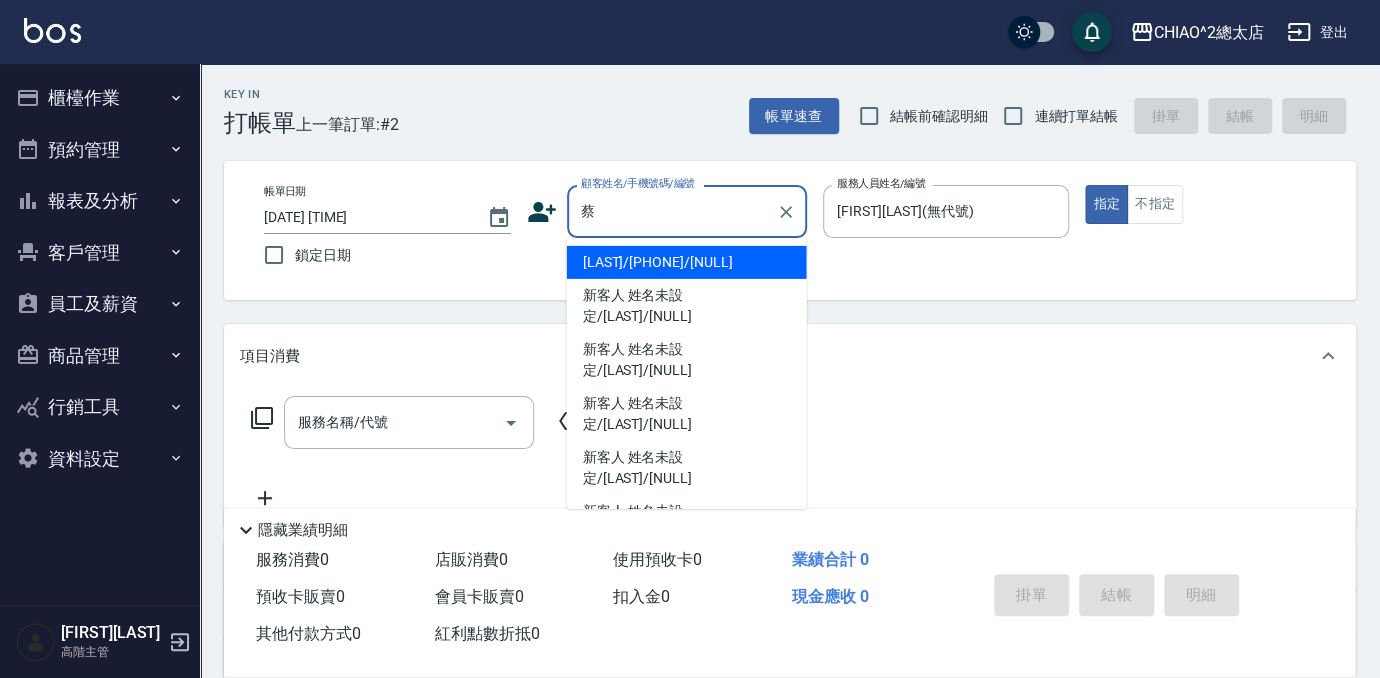 type on "[LAST]/[PHONE]/[NULL]" 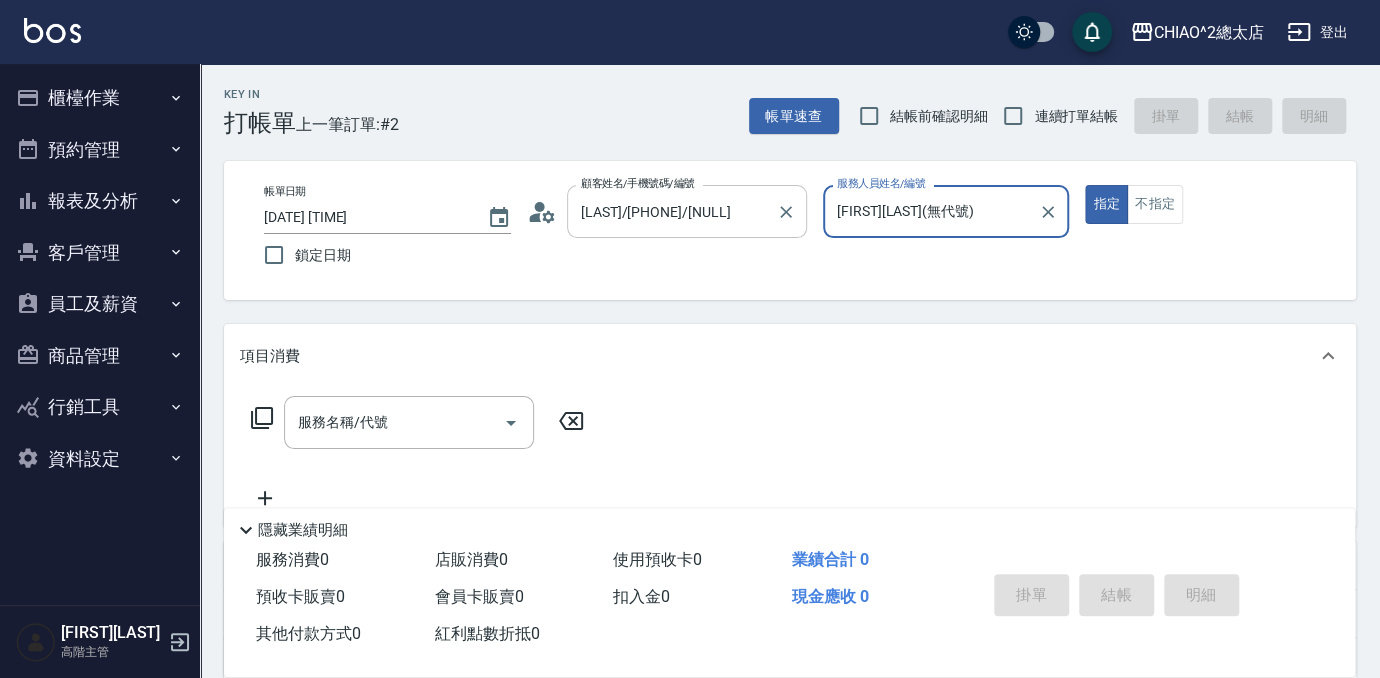 click on "[LAST]/[PHONE]/[NULL]" at bounding box center [672, 211] 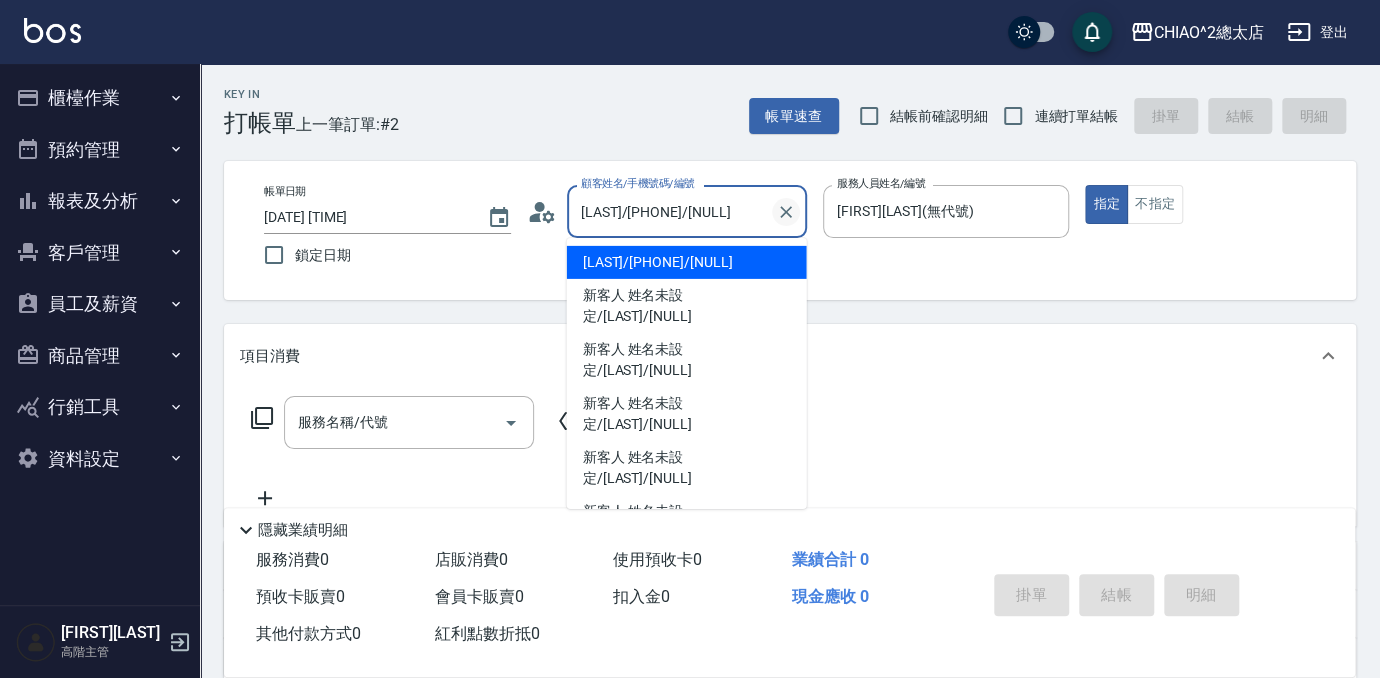 click 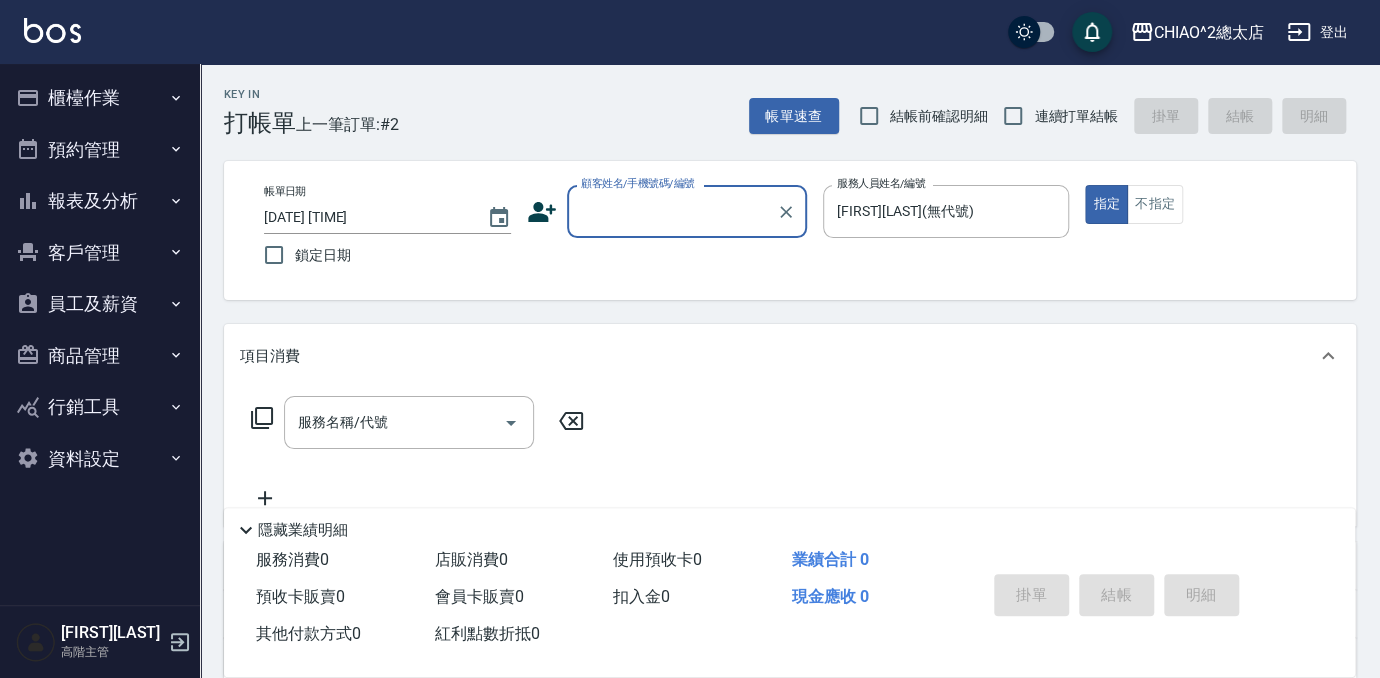 click on "顧客姓名/手機號碼/編號" at bounding box center [672, 211] 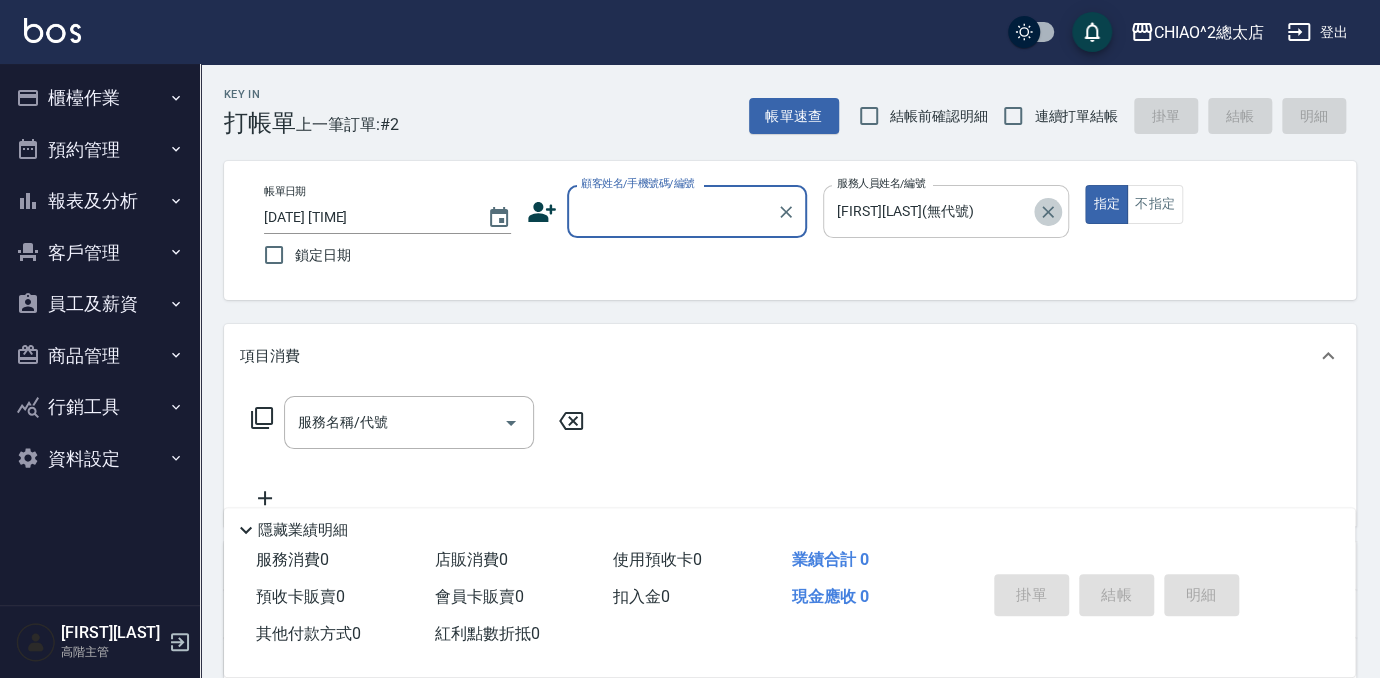 click 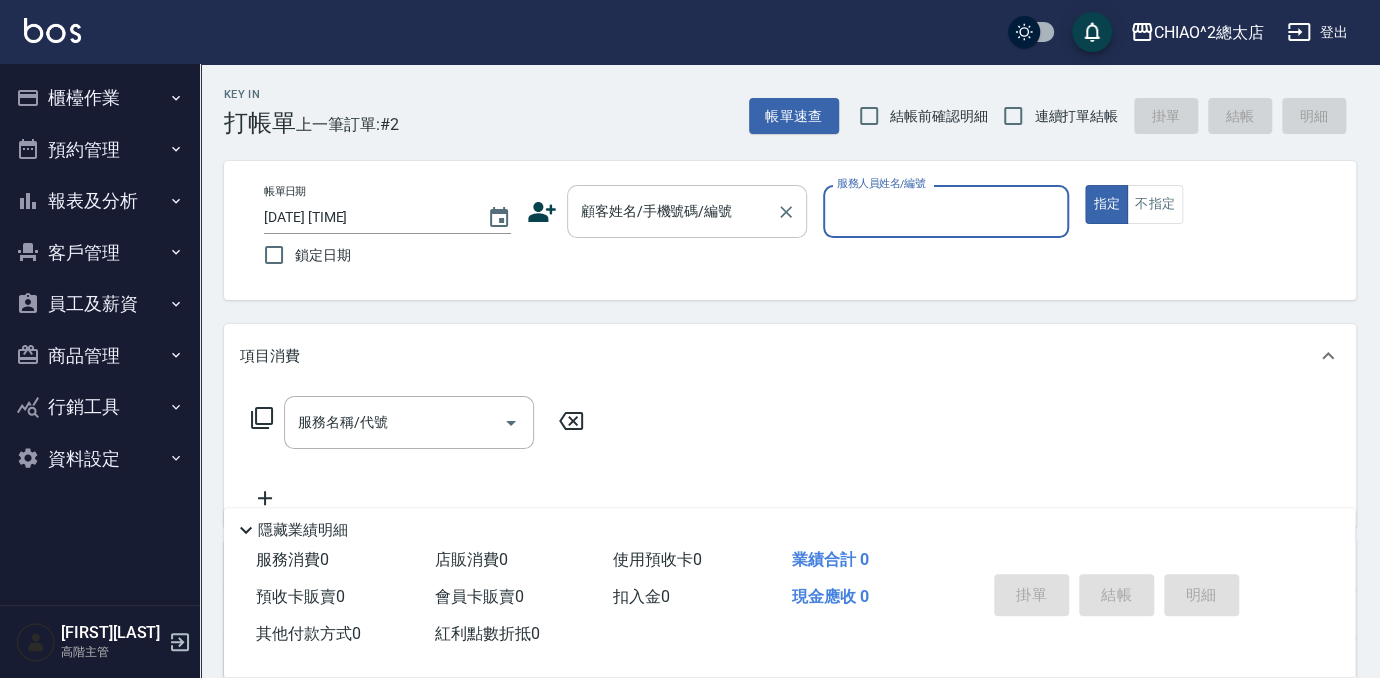 click on "顧客姓名/手機號碼/編號 顧客姓名/手機號碼/編號" at bounding box center [687, 211] 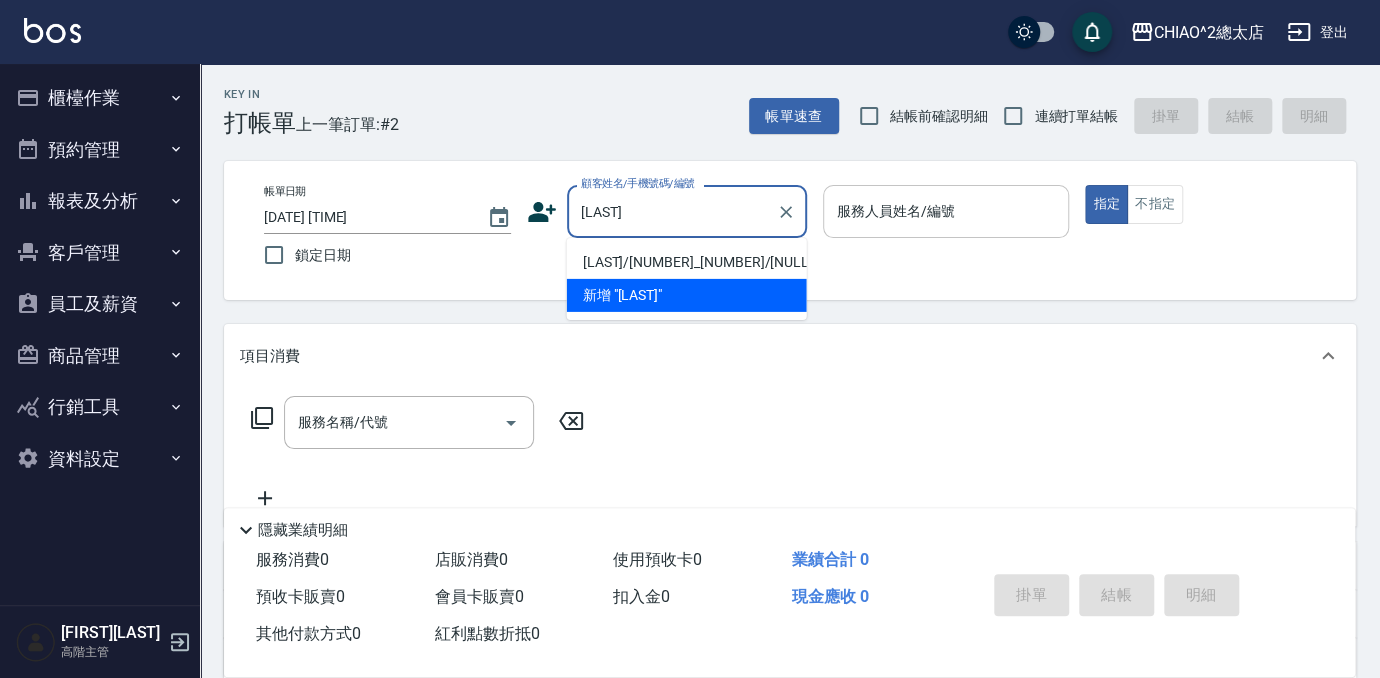 type on "[LAST]" 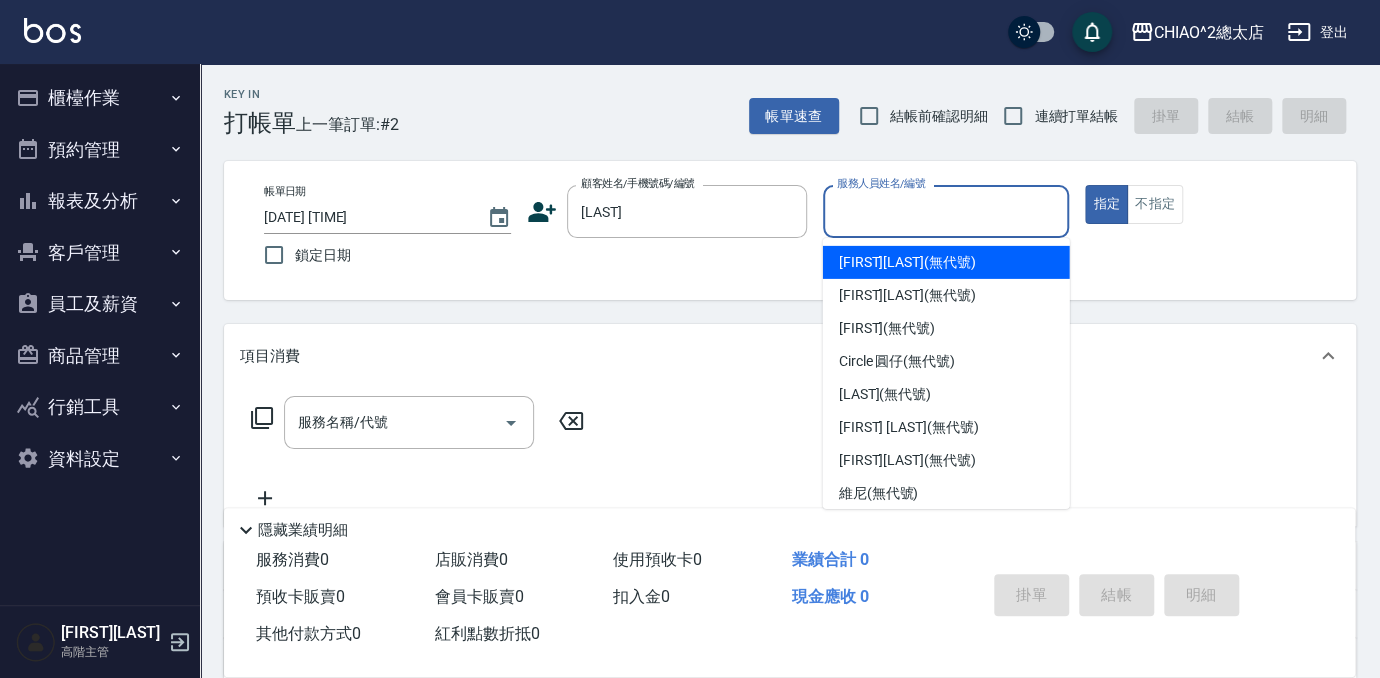 click on "服務人員姓名/編號" at bounding box center (946, 211) 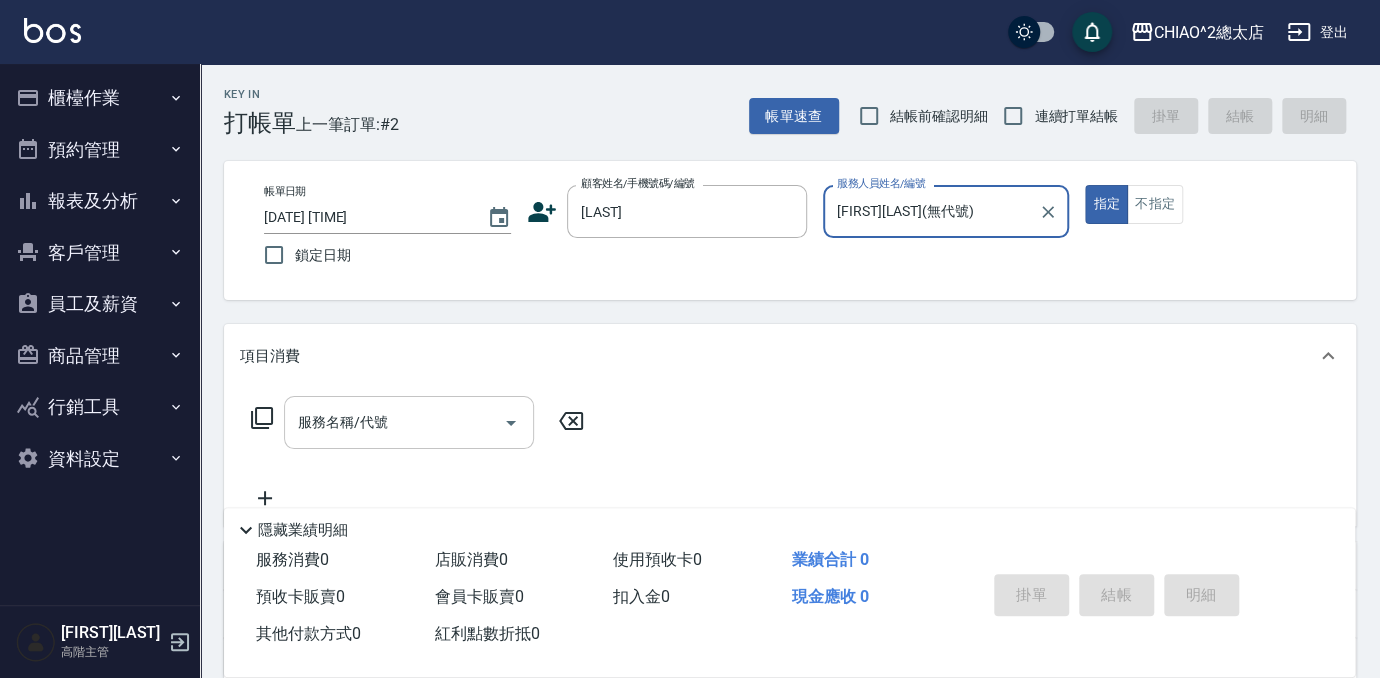 click on "服務名稱/代號" at bounding box center [394, 422] 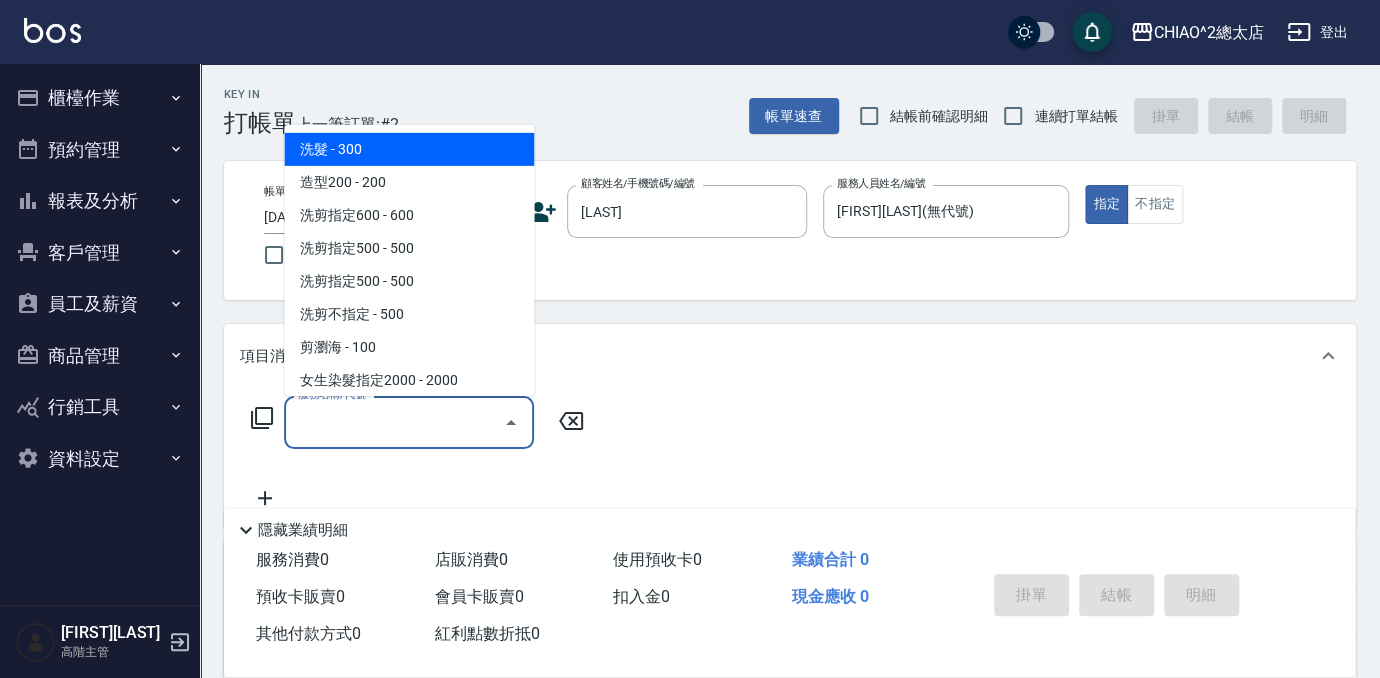 click on "洗髮 - 300" at bounding box center [409, 149] 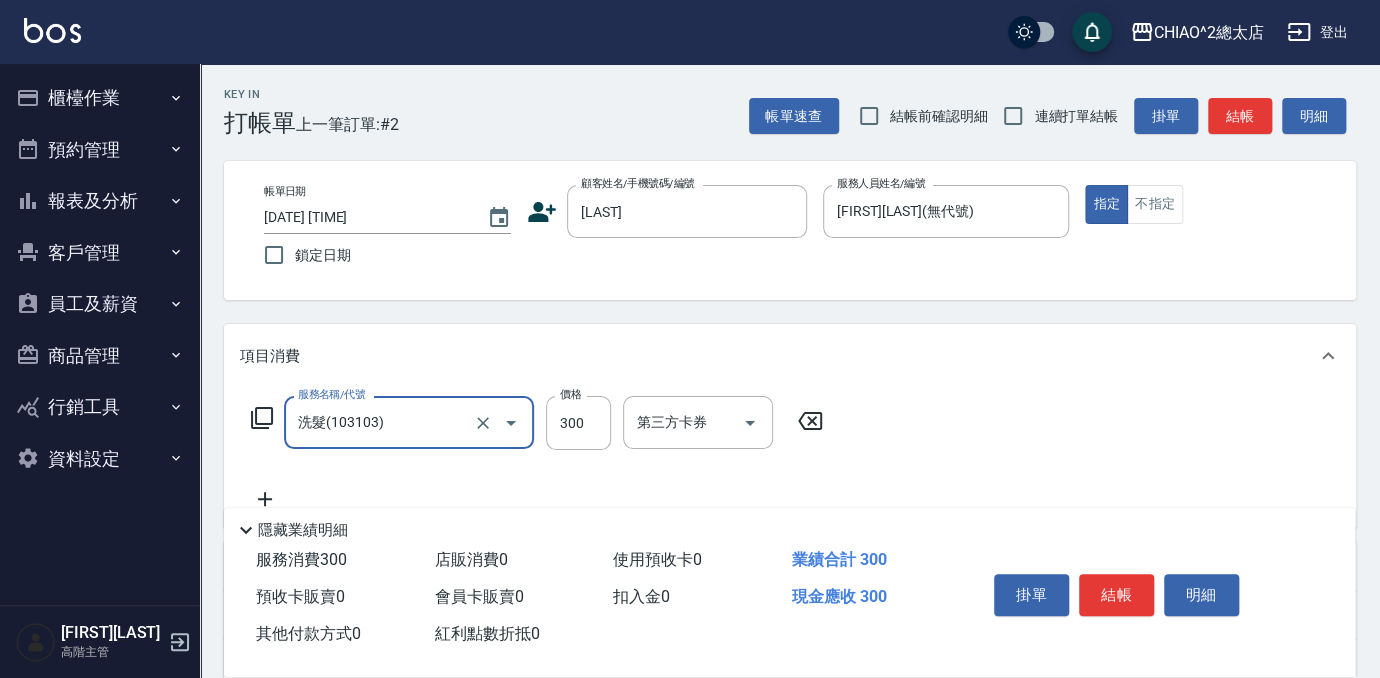 type on "洗髮(103103)" 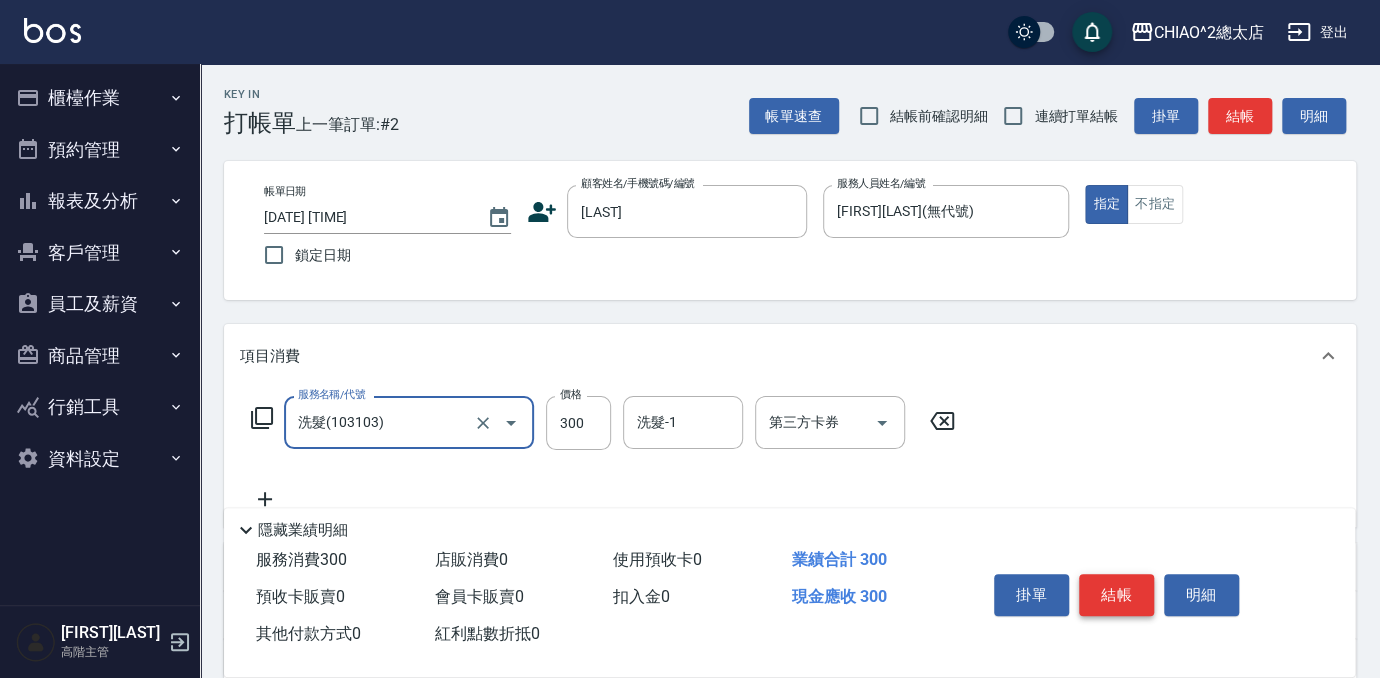 click on "結帳" at bounding box center (1116, 595) 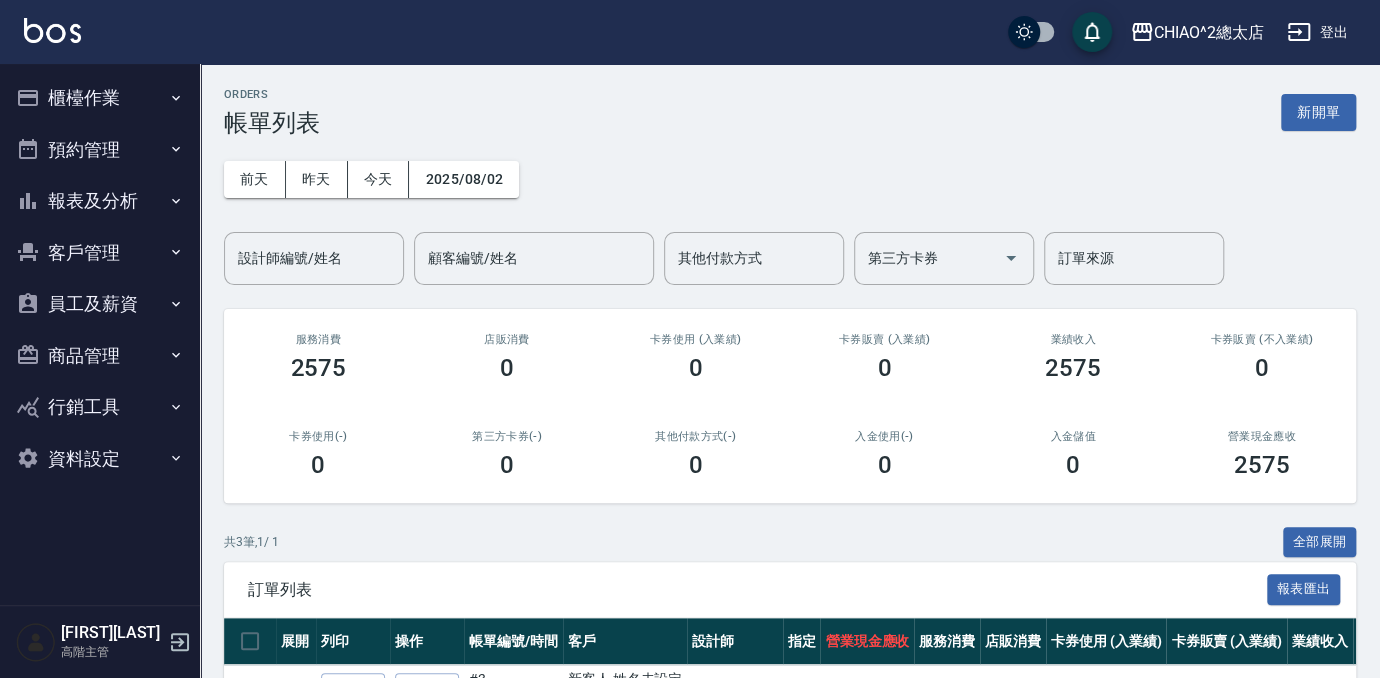 click on "報表及分析" at bounding box center (100, 201) 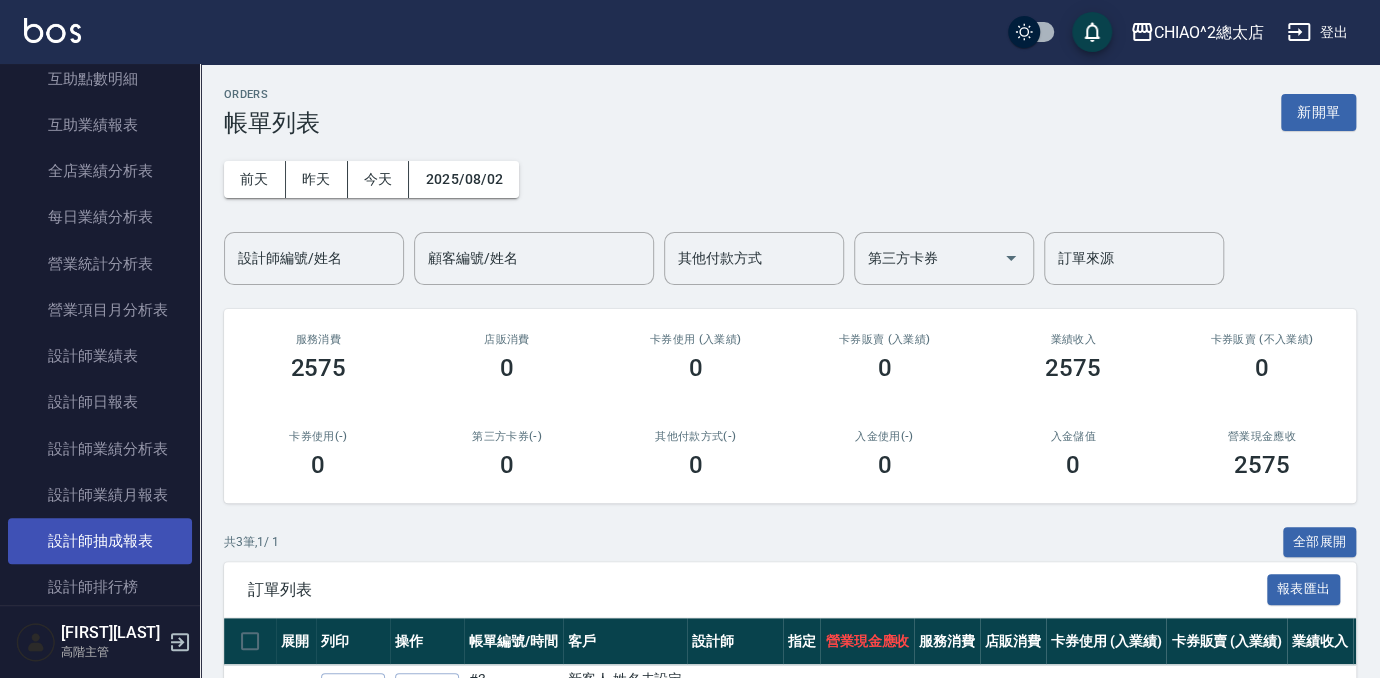 scroll, scrollTop: 636, scrollLeft: 0, axis: vertical 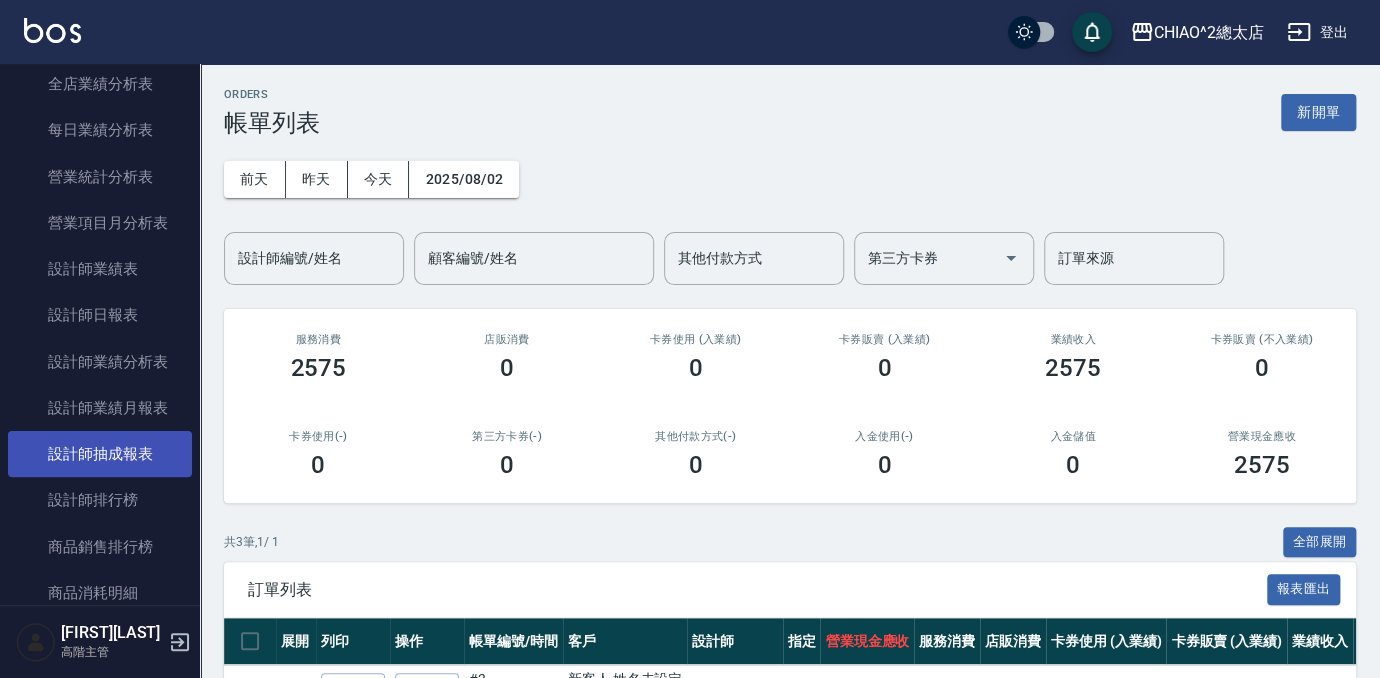click on "設計師抽成報表" at bounding box center (100, 454) 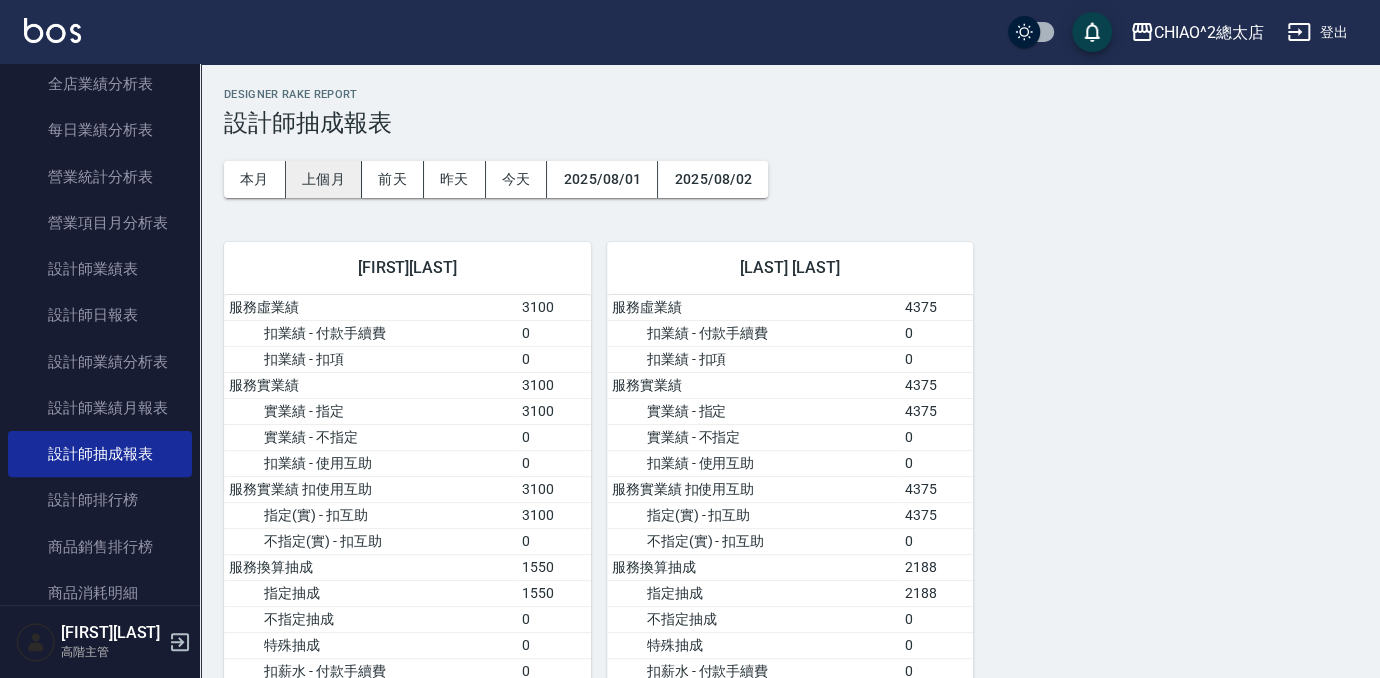 click on "上個月" at bounding box center [324, 179] 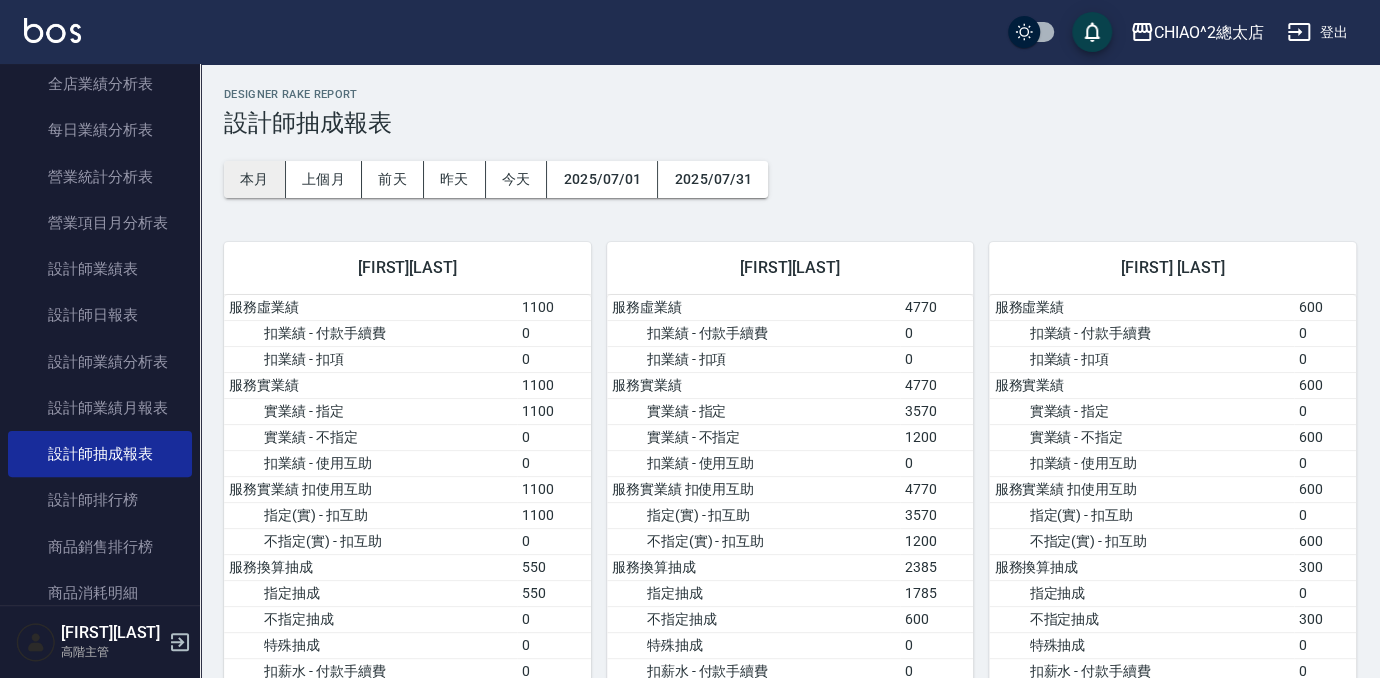 click on "本月" at bounding box center [255, 179] 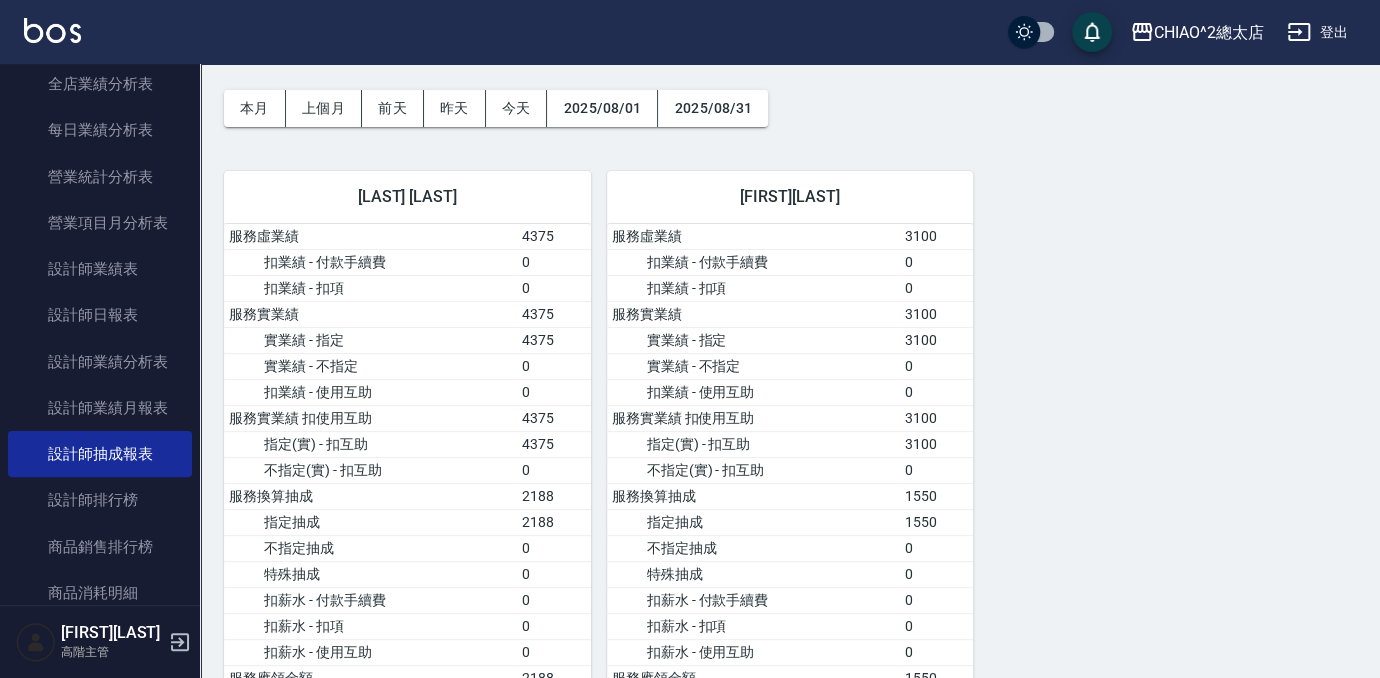 scroll, scrollTop: 0, scrollLeft: 0, axis: both 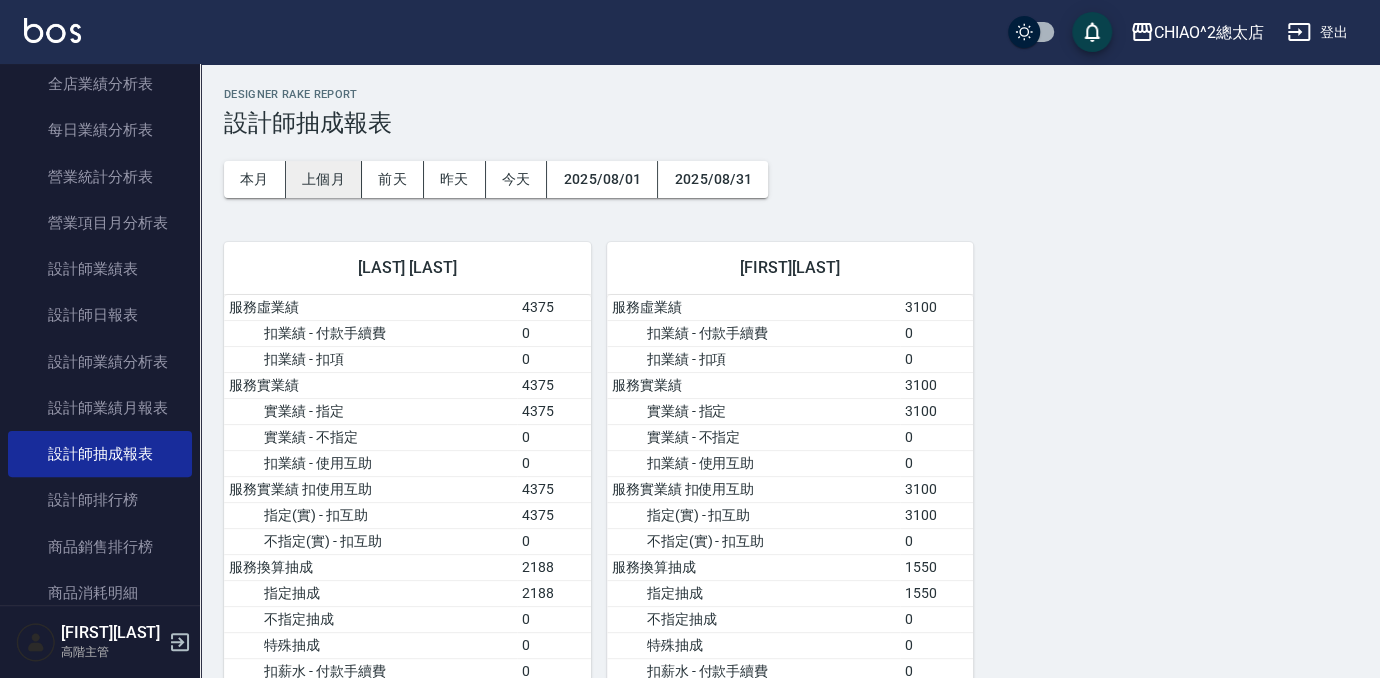 click on "上個月" at bounding box center (324, 179) 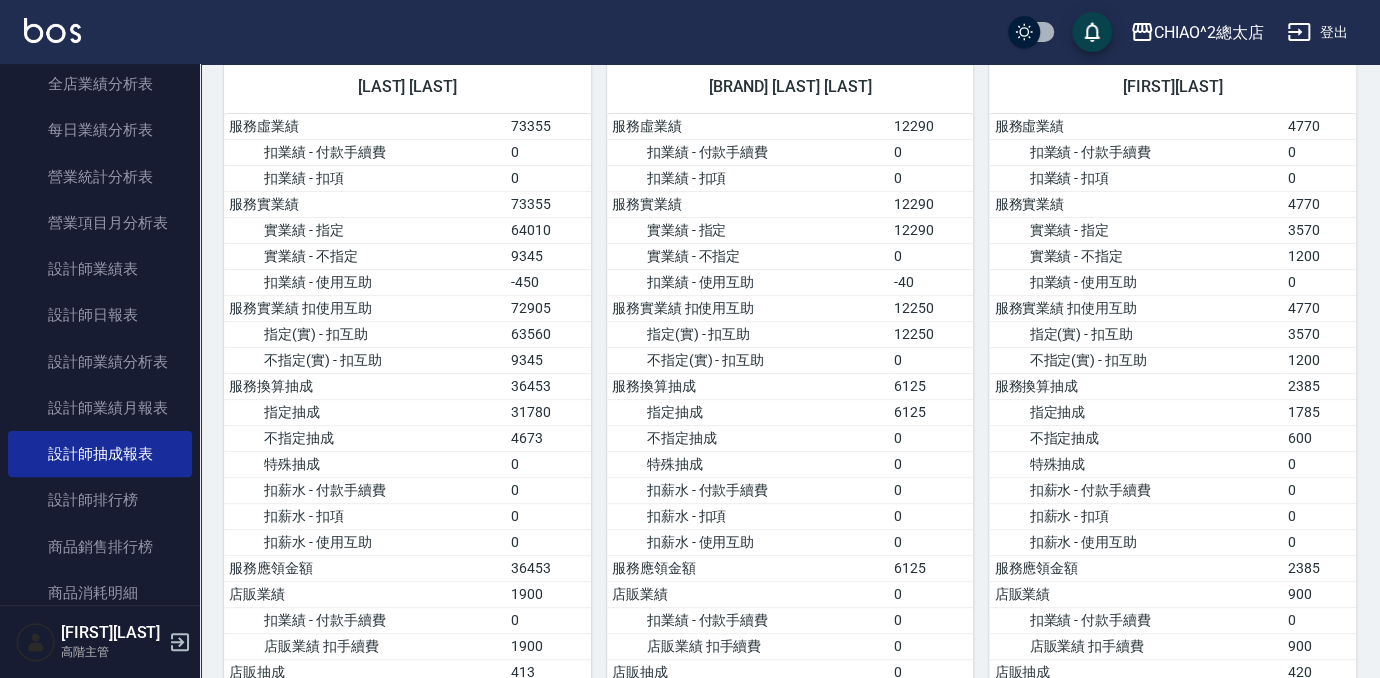 scroll, scrollTop: 0, scrollLeft: 0, axis: both 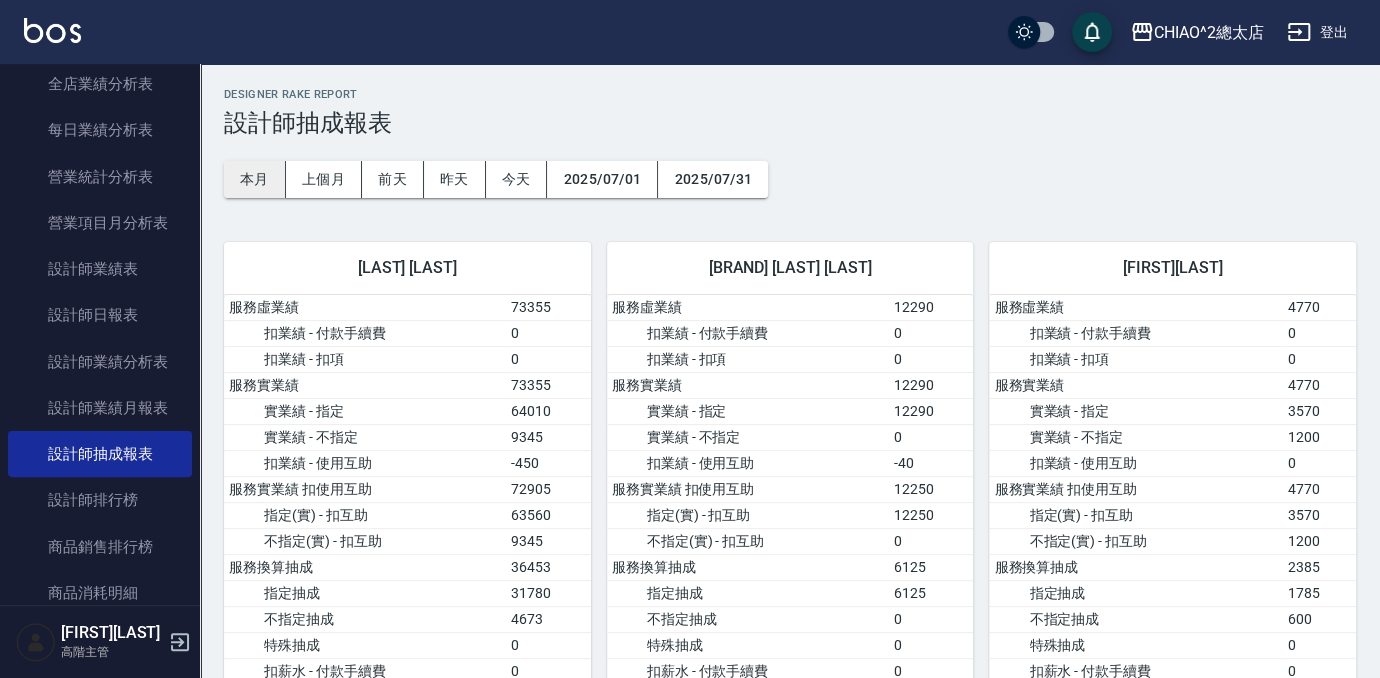 click on "本月" at bounding box center (255, 179) 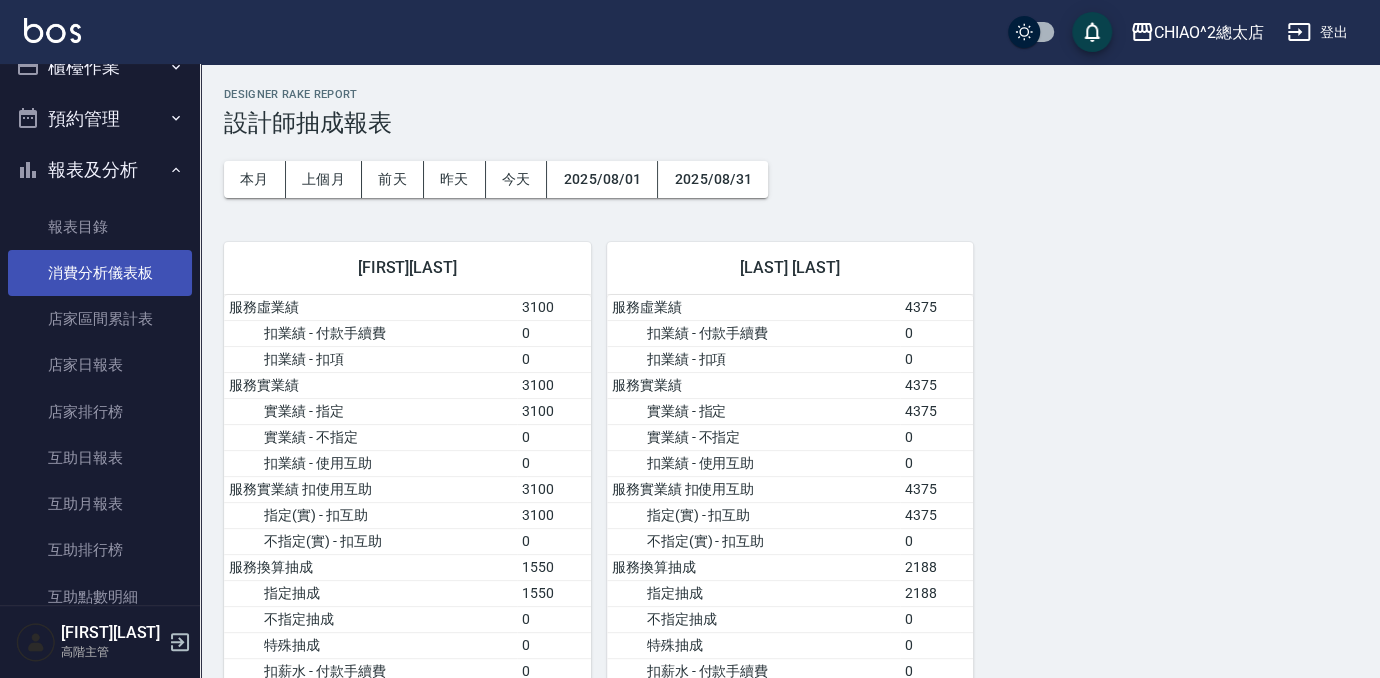 scroll, scrollTop: 0, scrollLeft: 0, axis: both 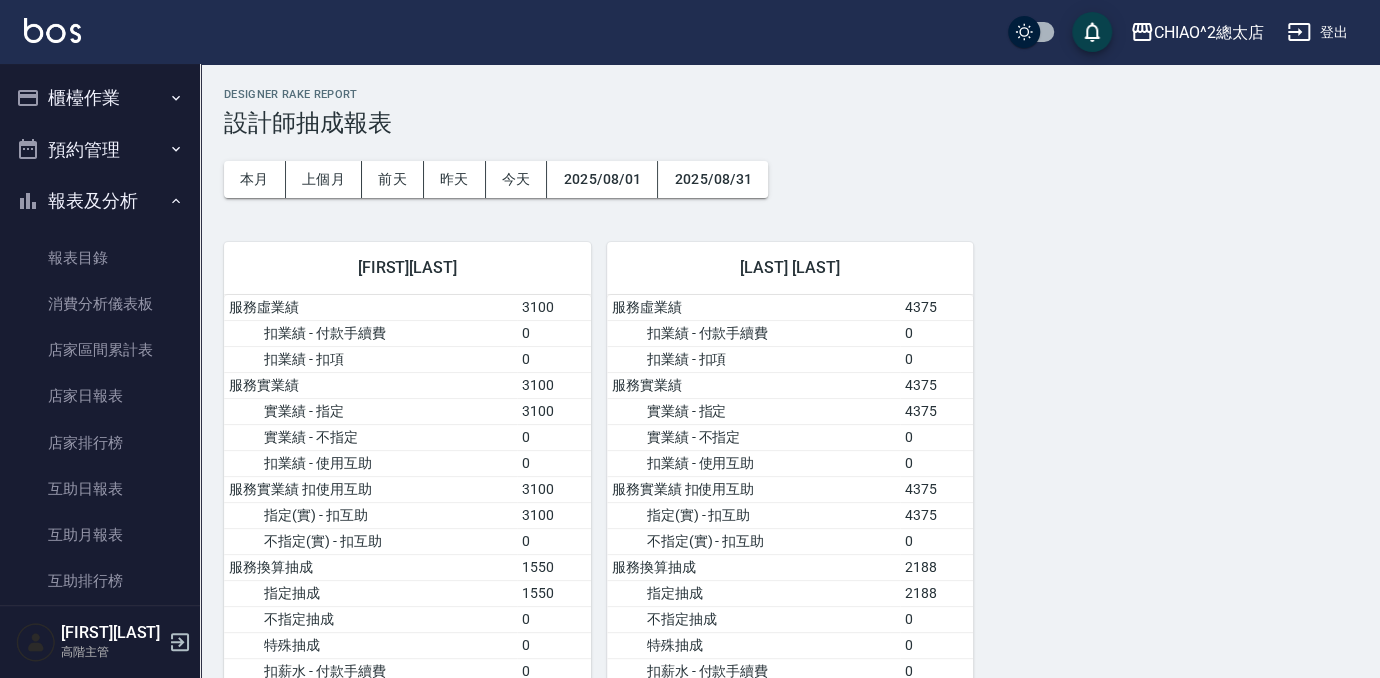 click on "櫃檯作業" at bounding box center [100, 98] 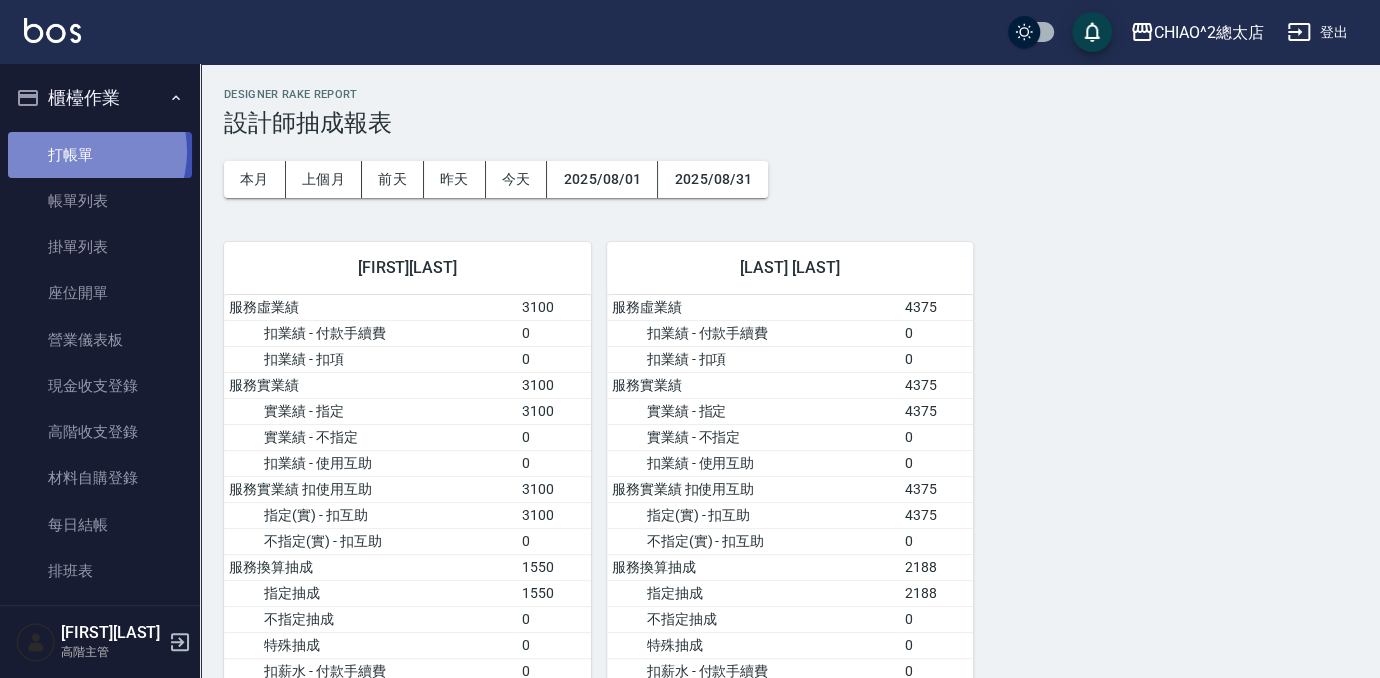click on "打帳單" at bounding box center (100, 155) 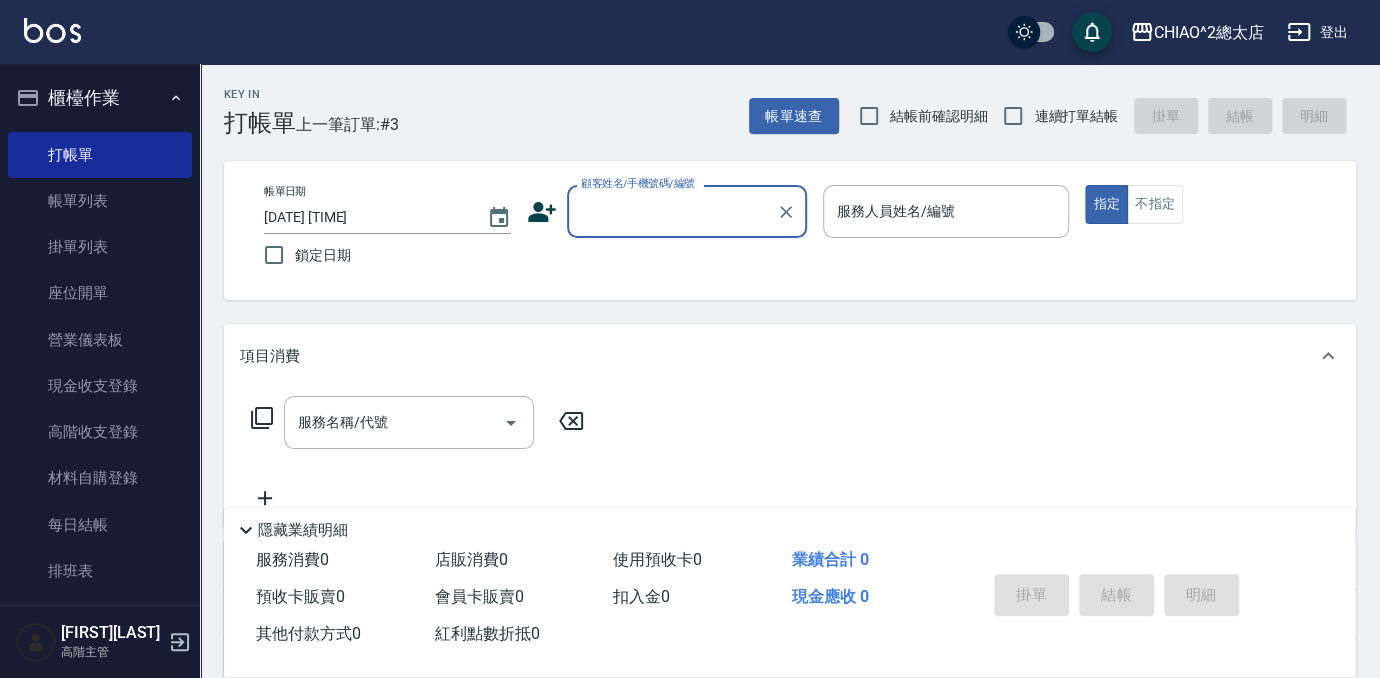 click on "顧客姓名/手機號碼/編號" at bounding box center (672, 211) 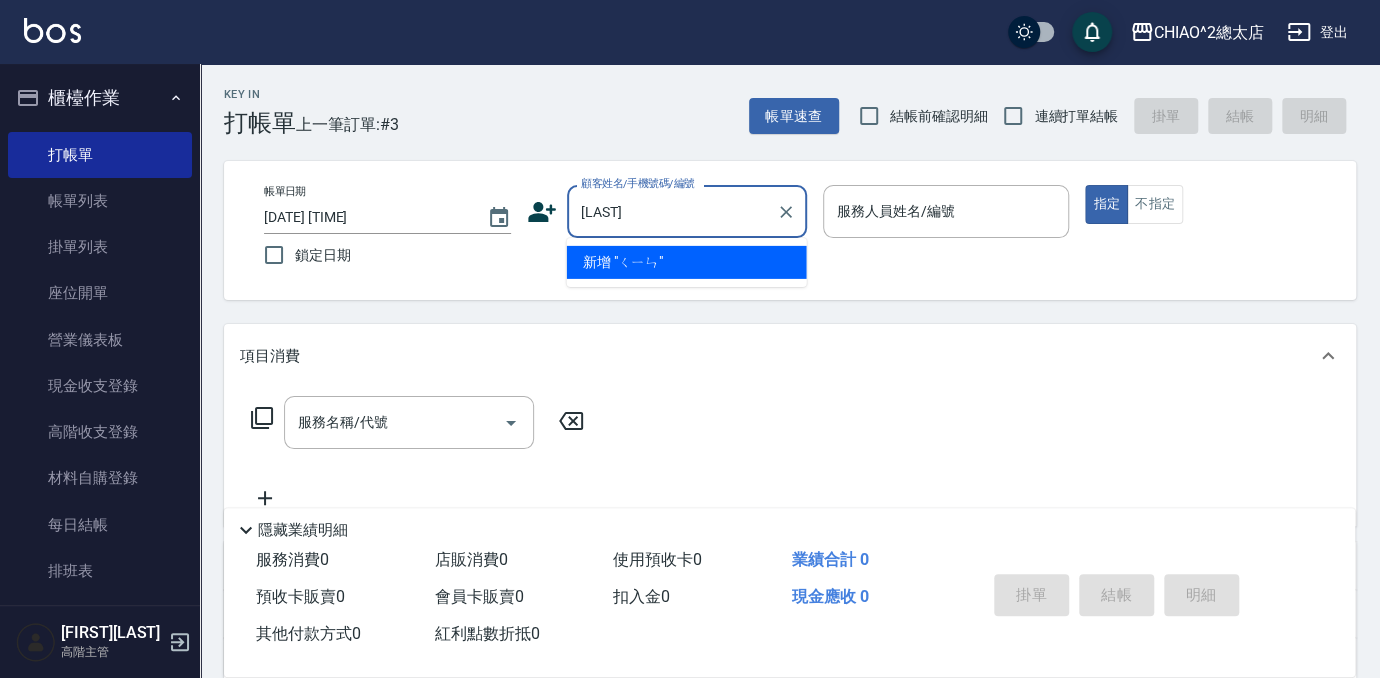 type on "[LAST]" 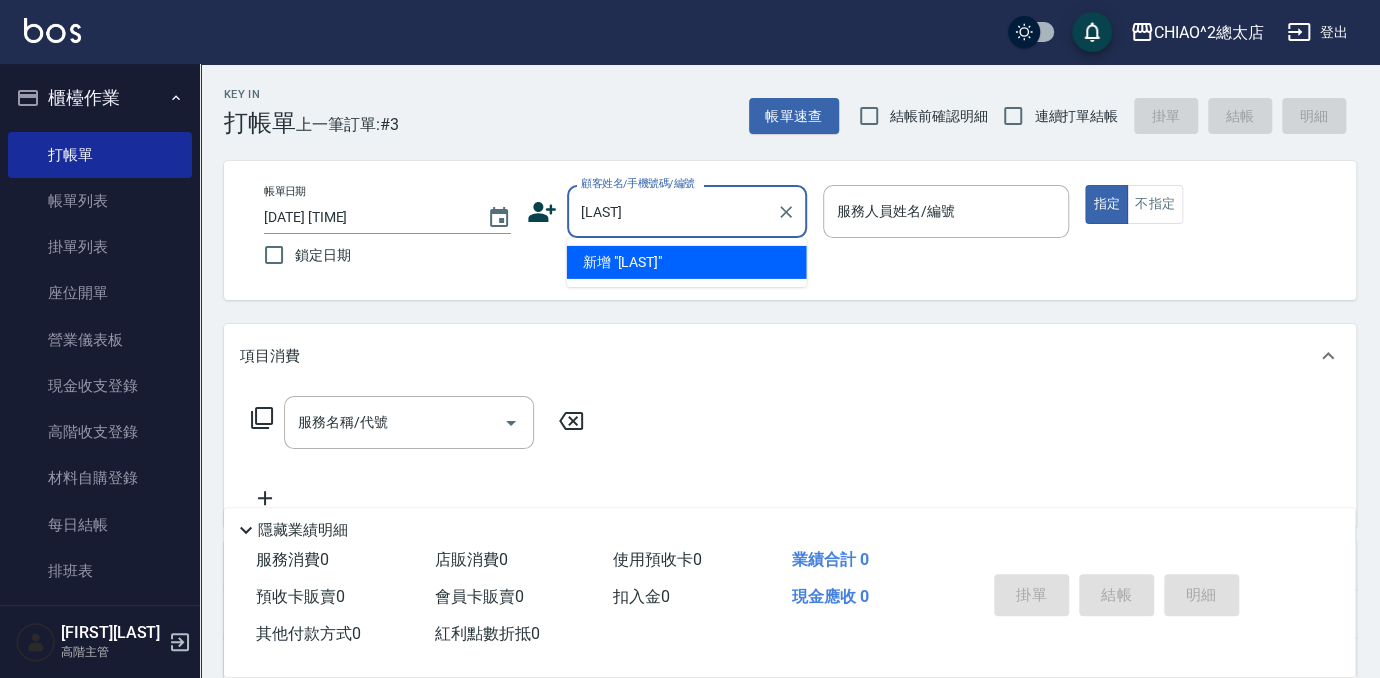 click on "新增 "[LAST]"" at bounding box center [687, 262] 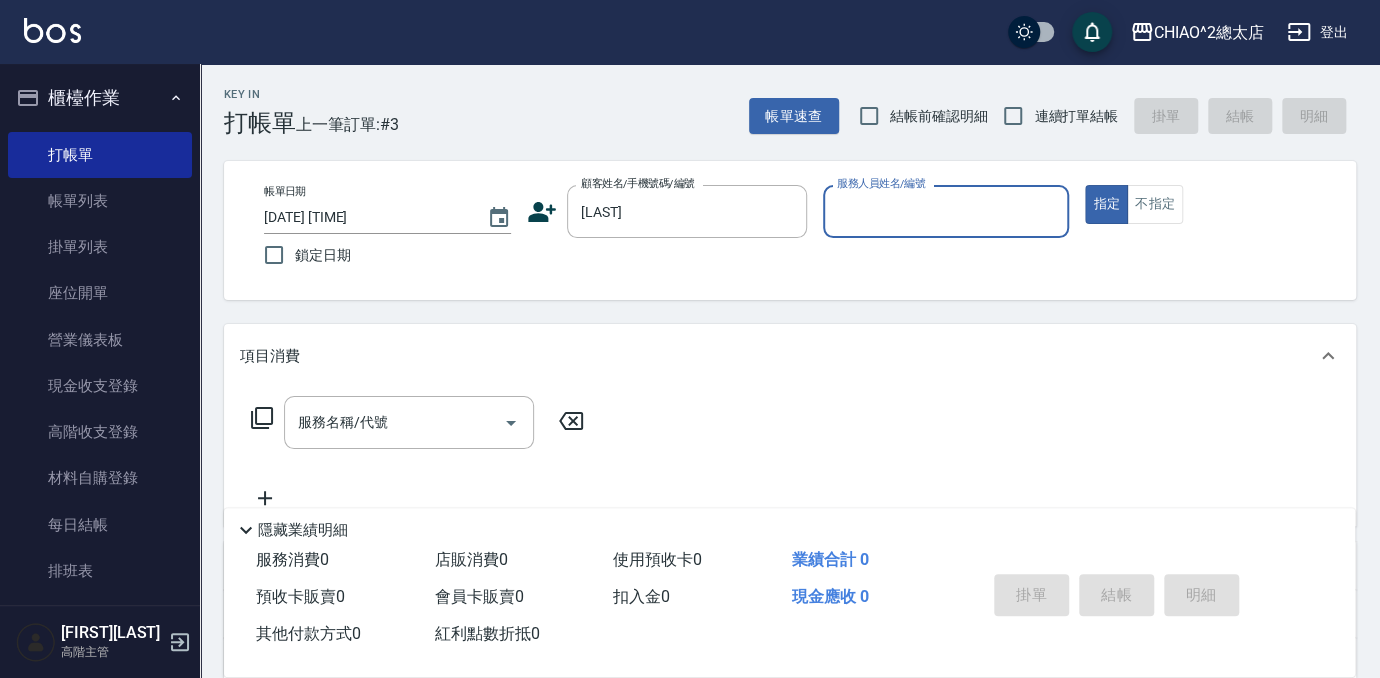 click on "服務人員姓名/編號" at bounding box center (946, 211) 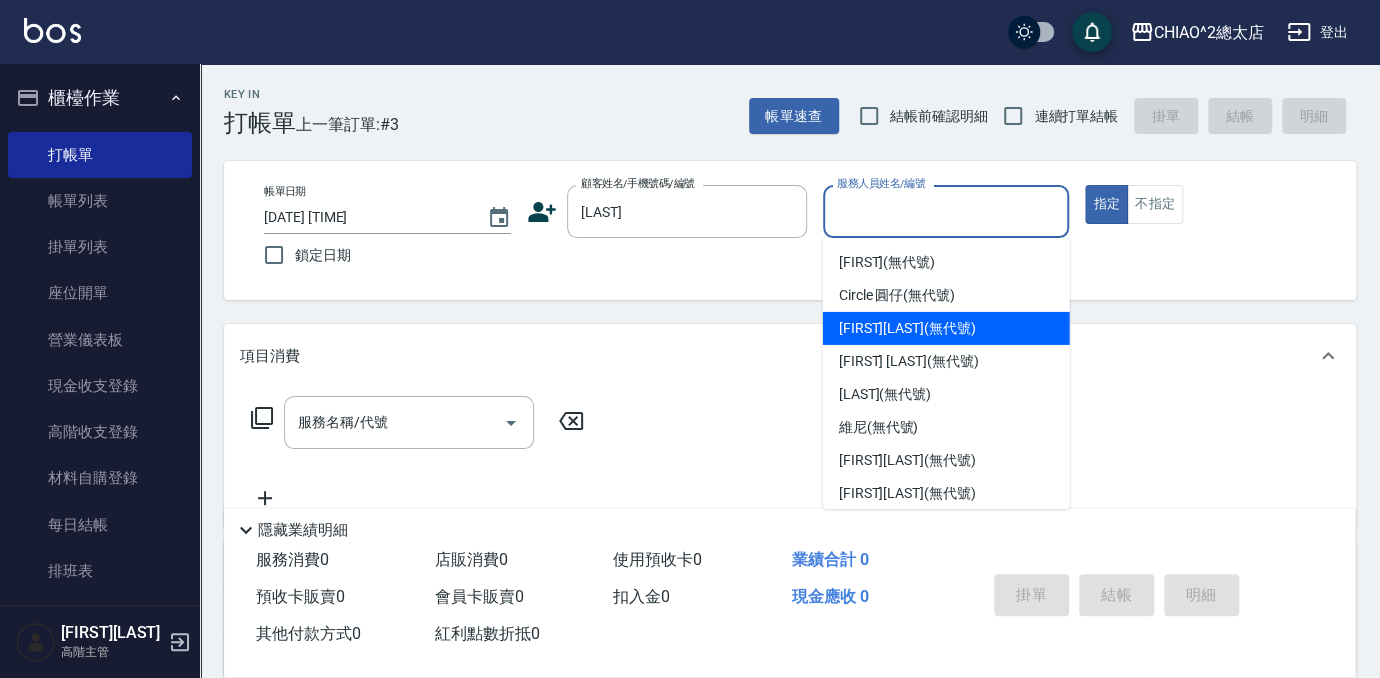 click on "[FIRST][LAST](無代號)" at bounding box center [907, 328] 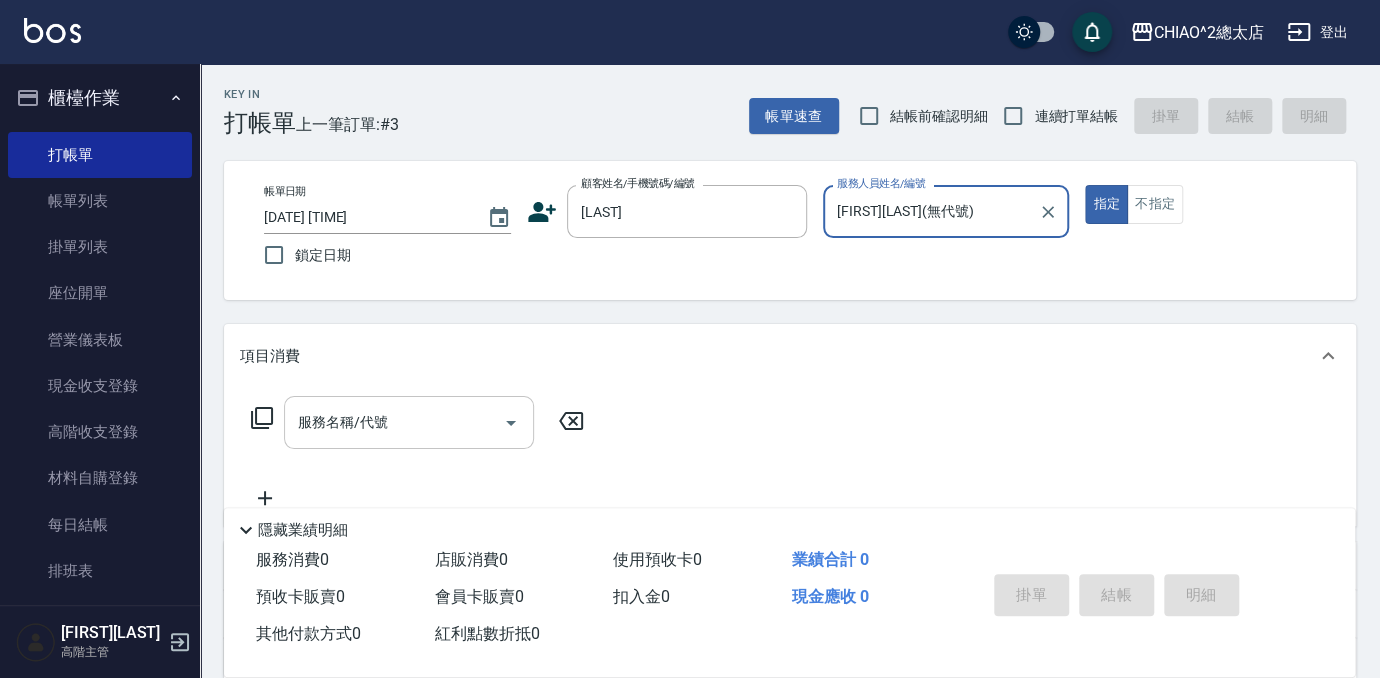 click on "服務名稱/代號" at bounding box center (394, 422) 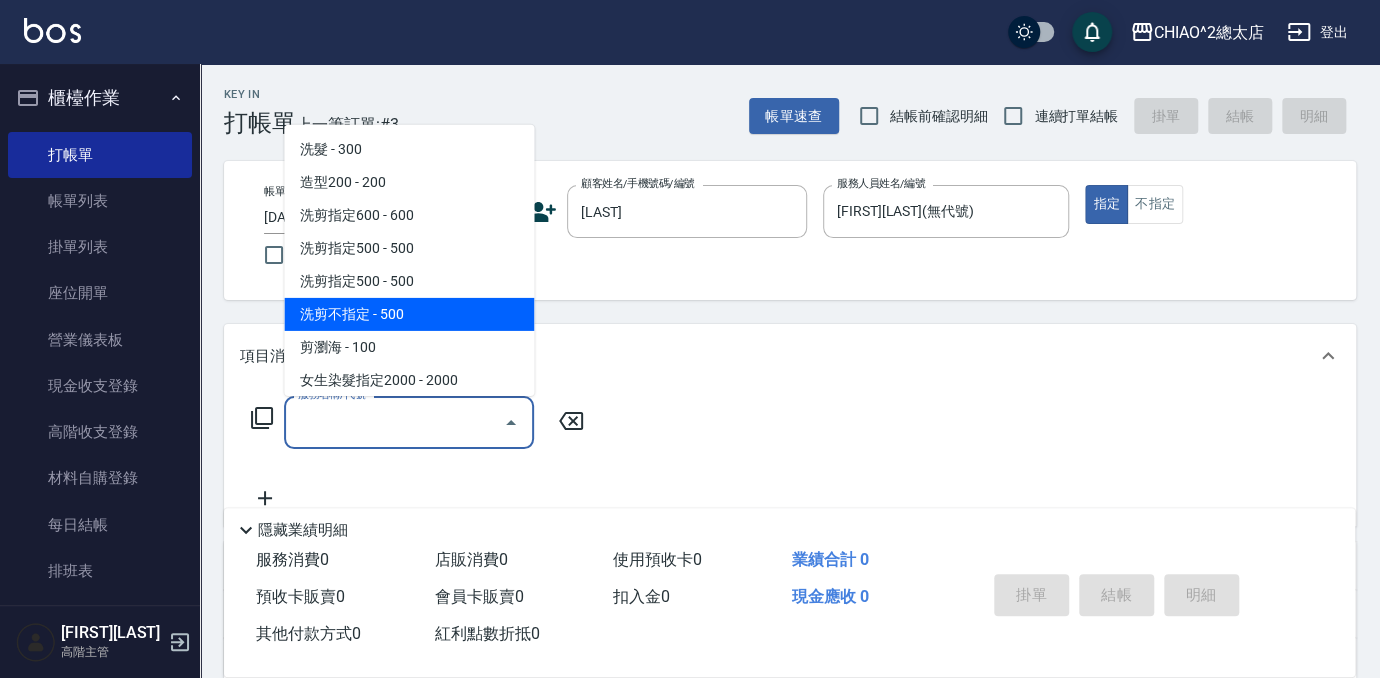 click on "洗剪不指定 - 500" at bounding box center (409, 314) 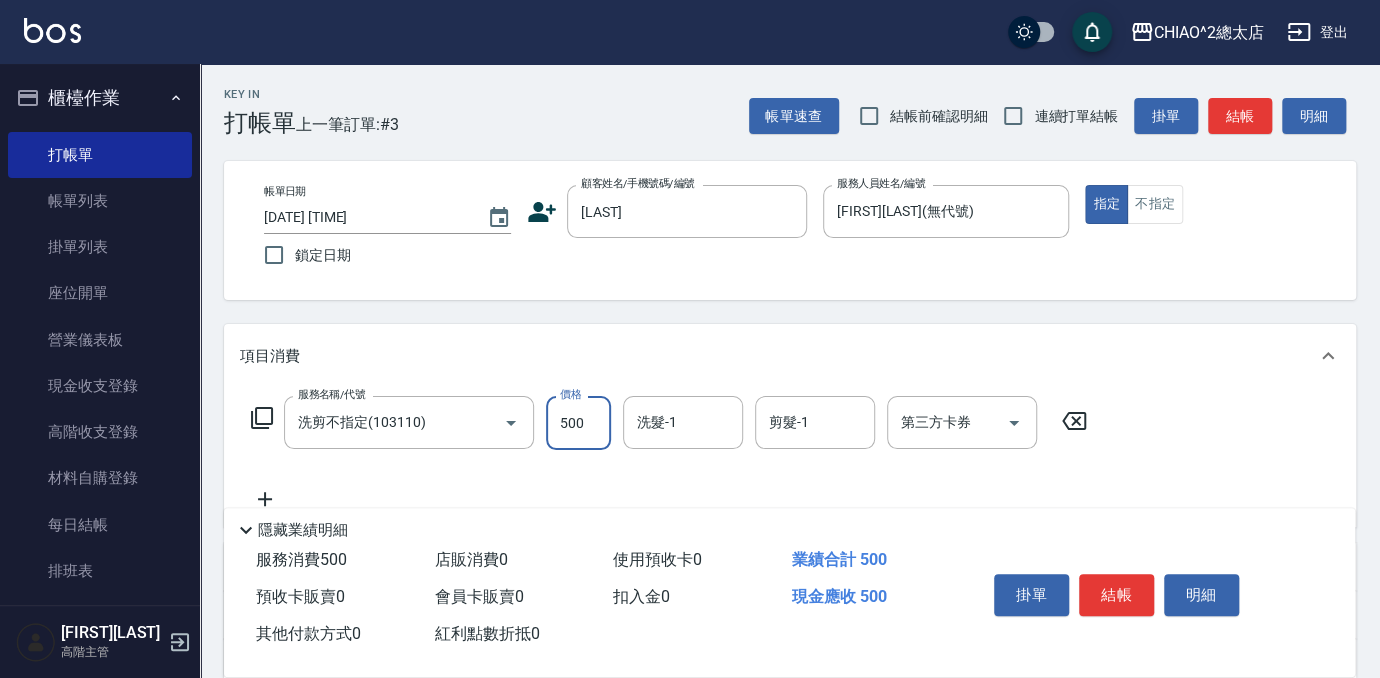 click on "500" at bounding box center [578, 423] 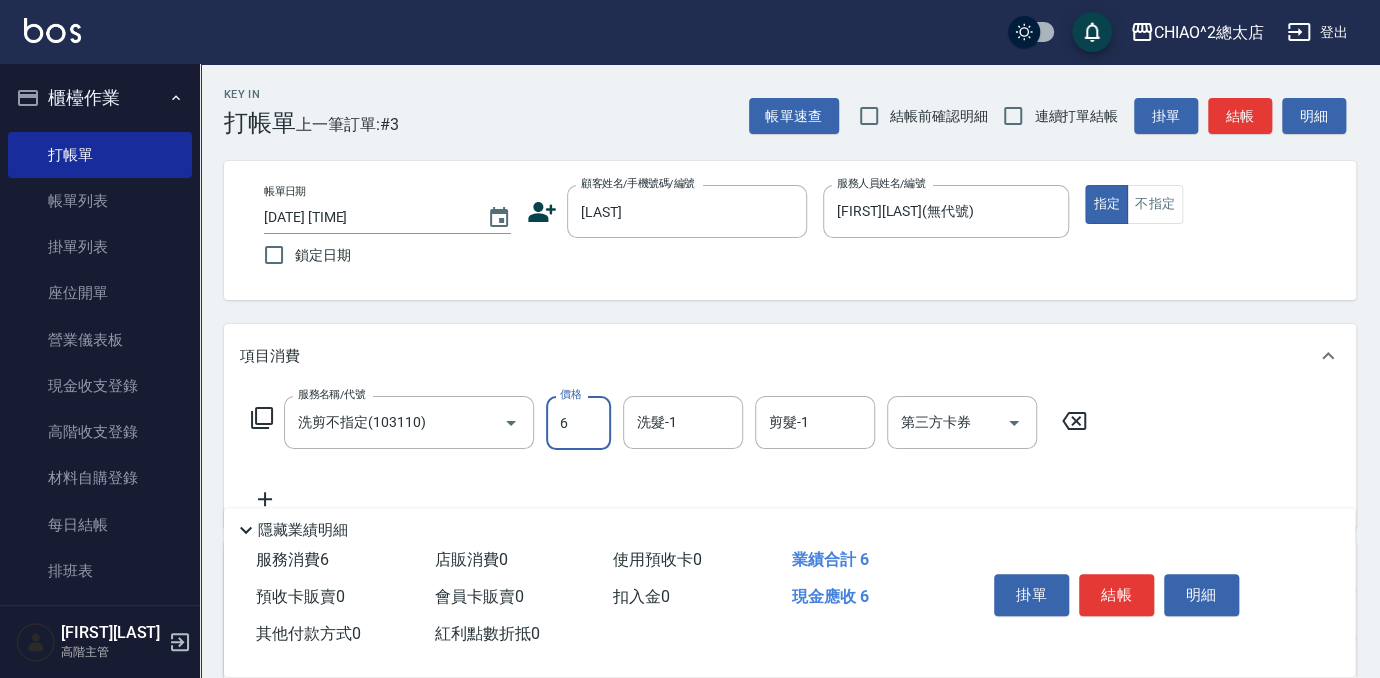 type on "600" 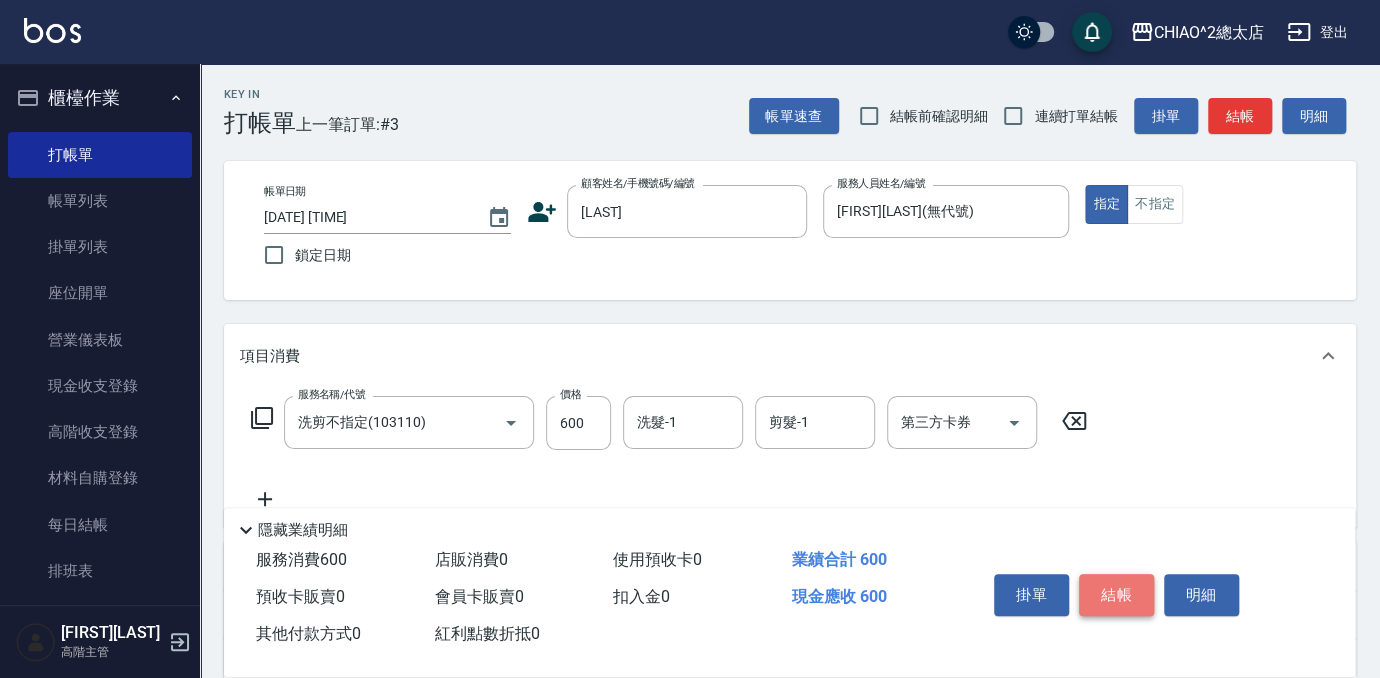 click on "結帳" at bounding box center [1116, 595] 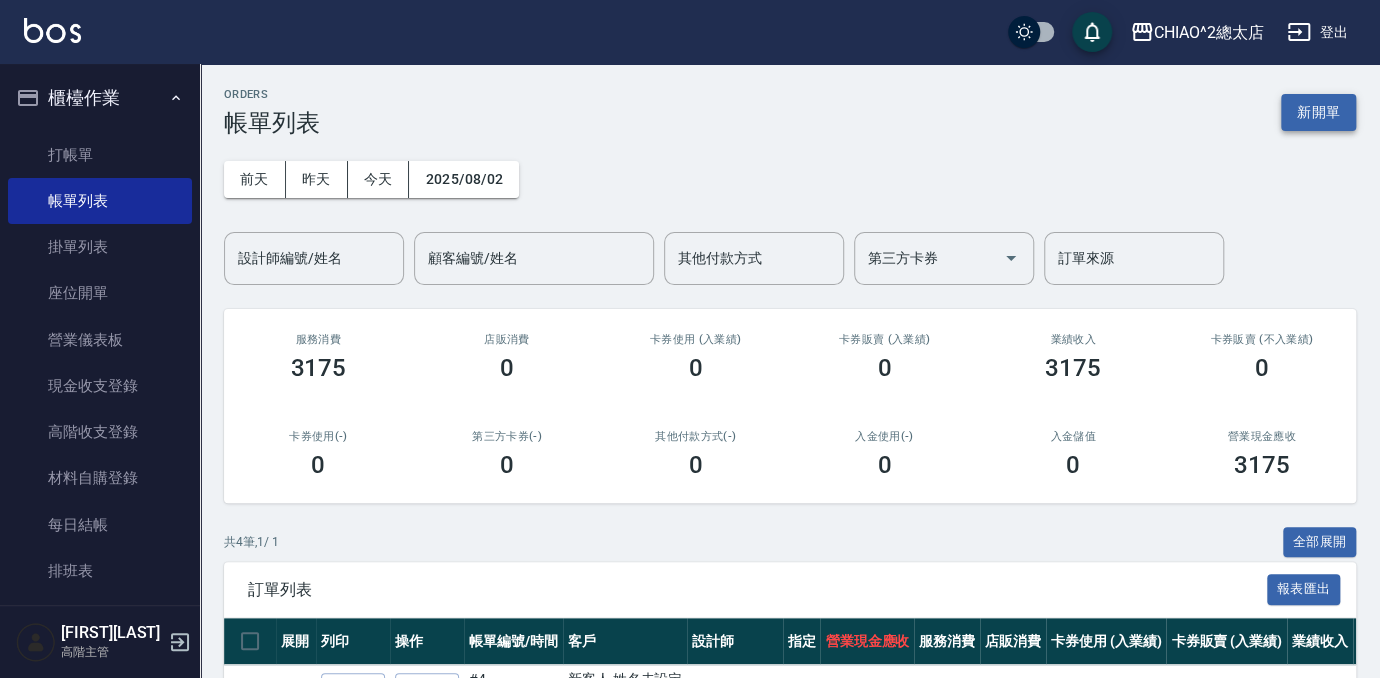 click on "新開單" at bounding box center (1318, 112) 